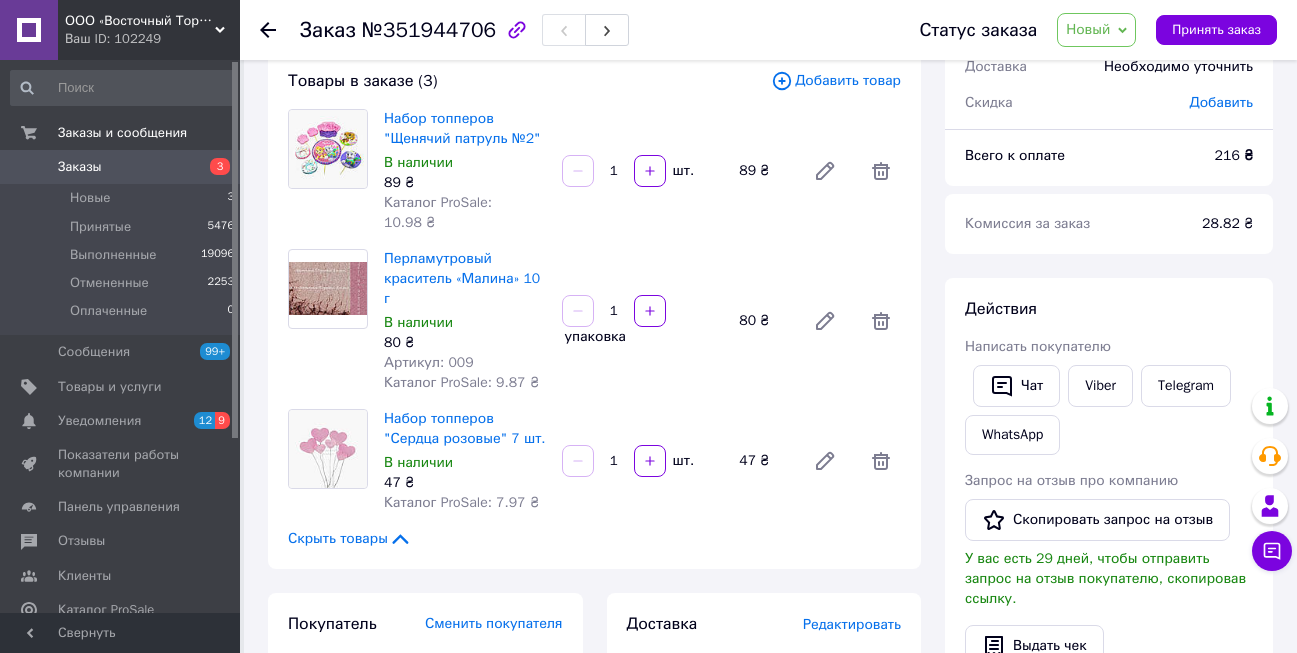 scroll, scrollTop: 100, scrollLeft: 0, axis: vertical 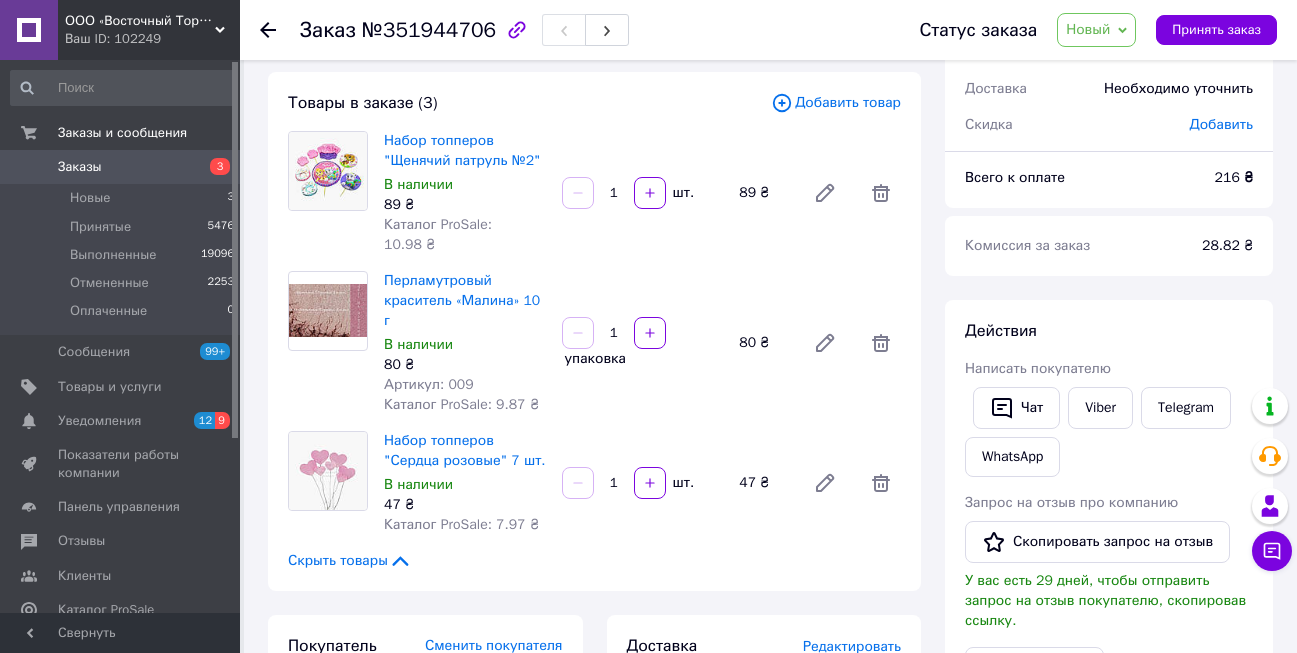 click at bounding box center [328, 171] 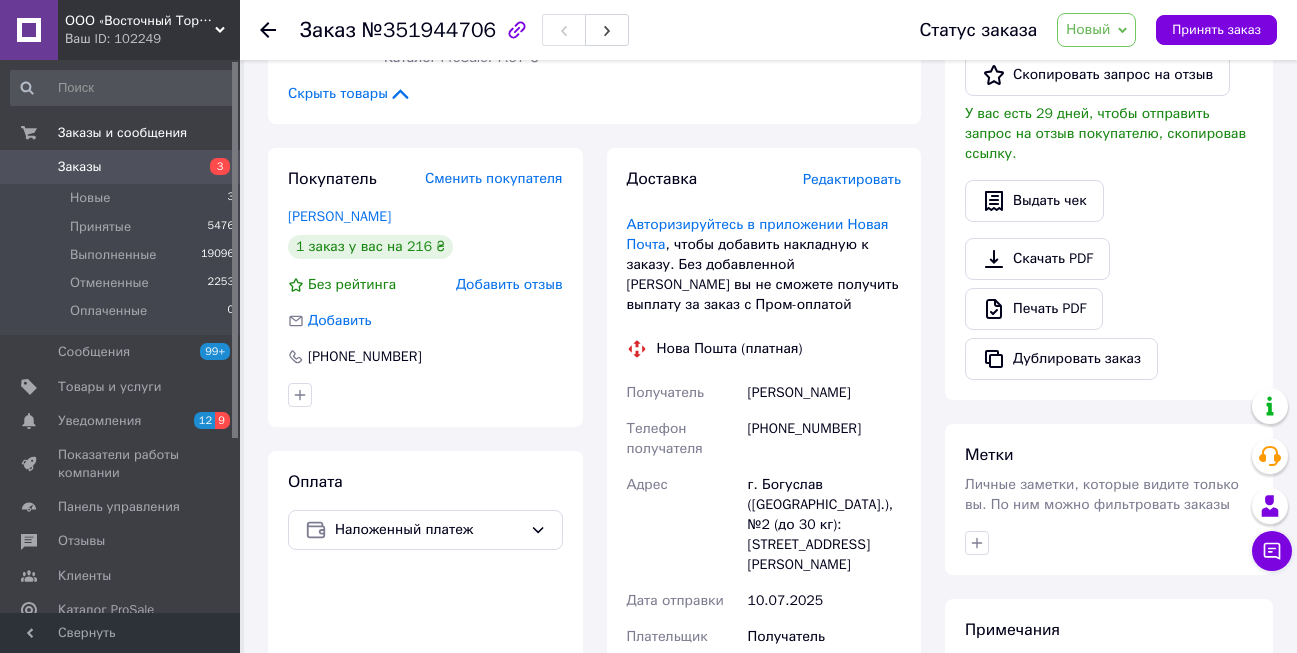 scroll, scrollTop: 600, scrollLeft: 0, axis: vertical 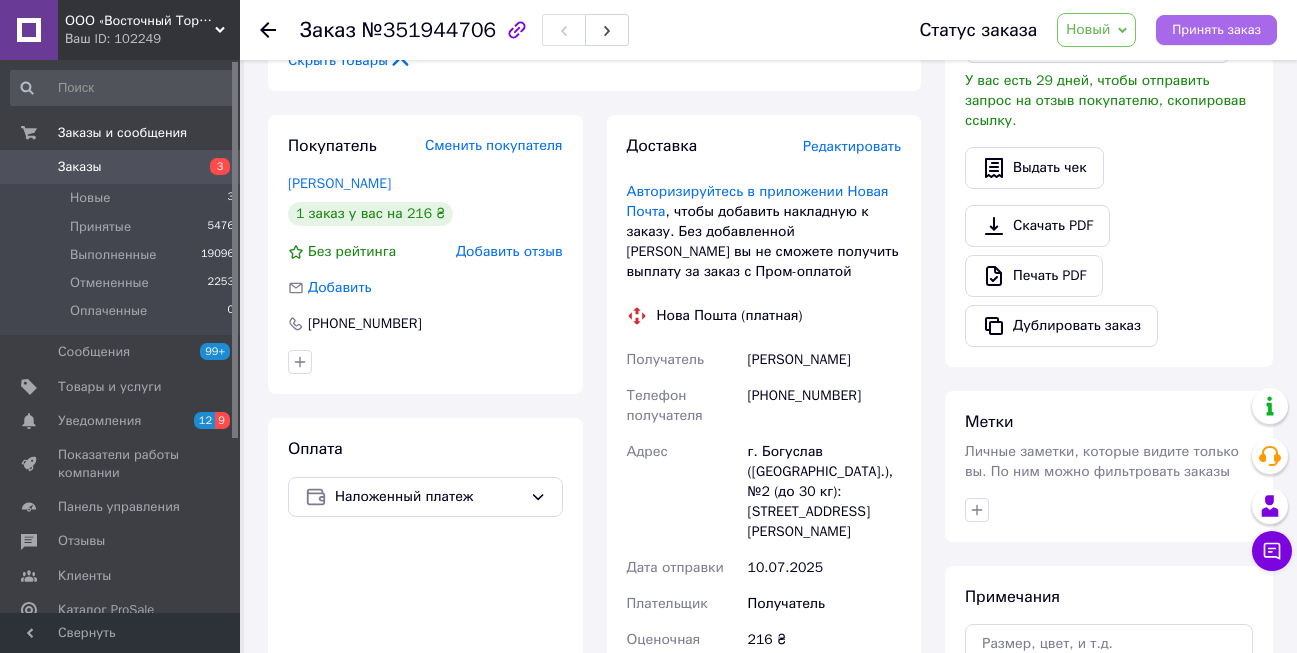 click on "Принять заказ" at bounding box center [1216, 30] 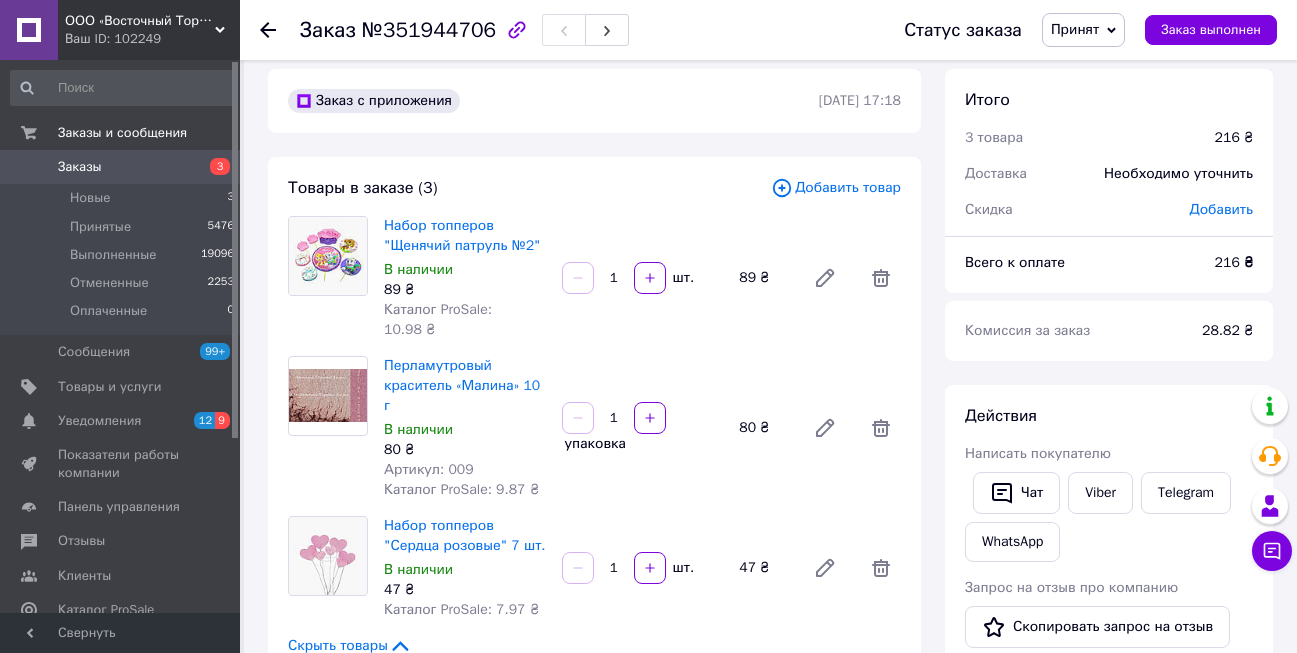 scroll, scrollTop: 0, scrollLeft: 0, axis: both 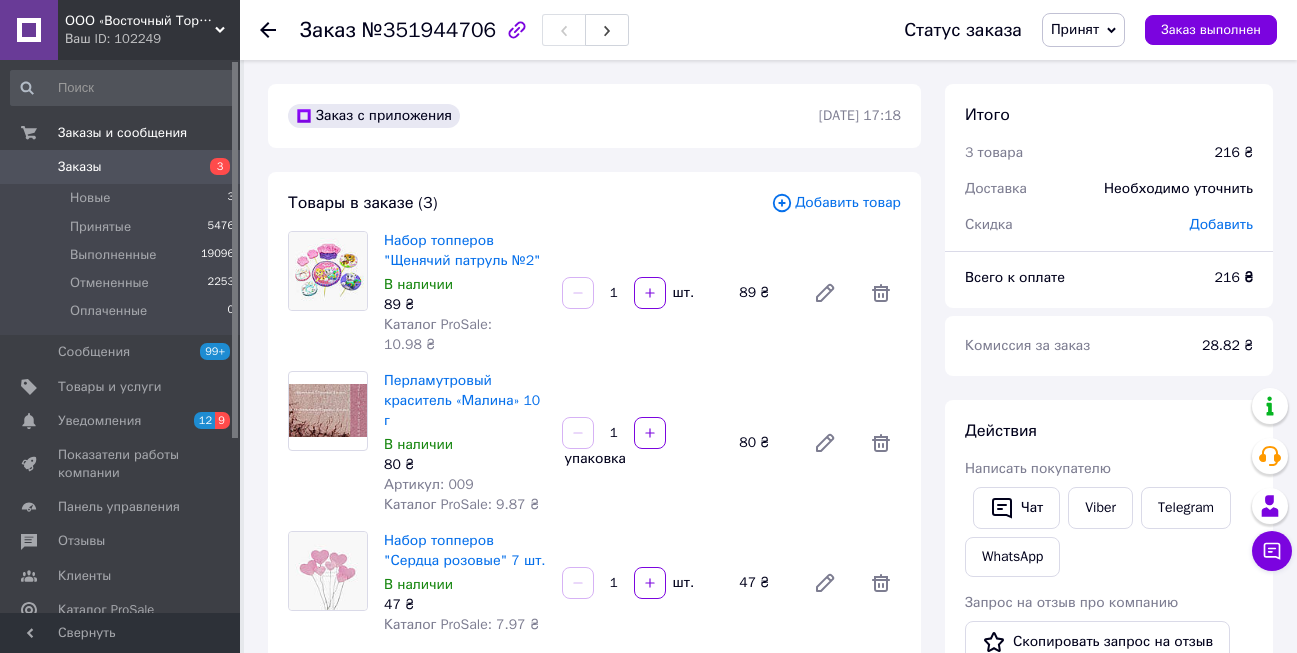 click at bounding box center (328, 271) 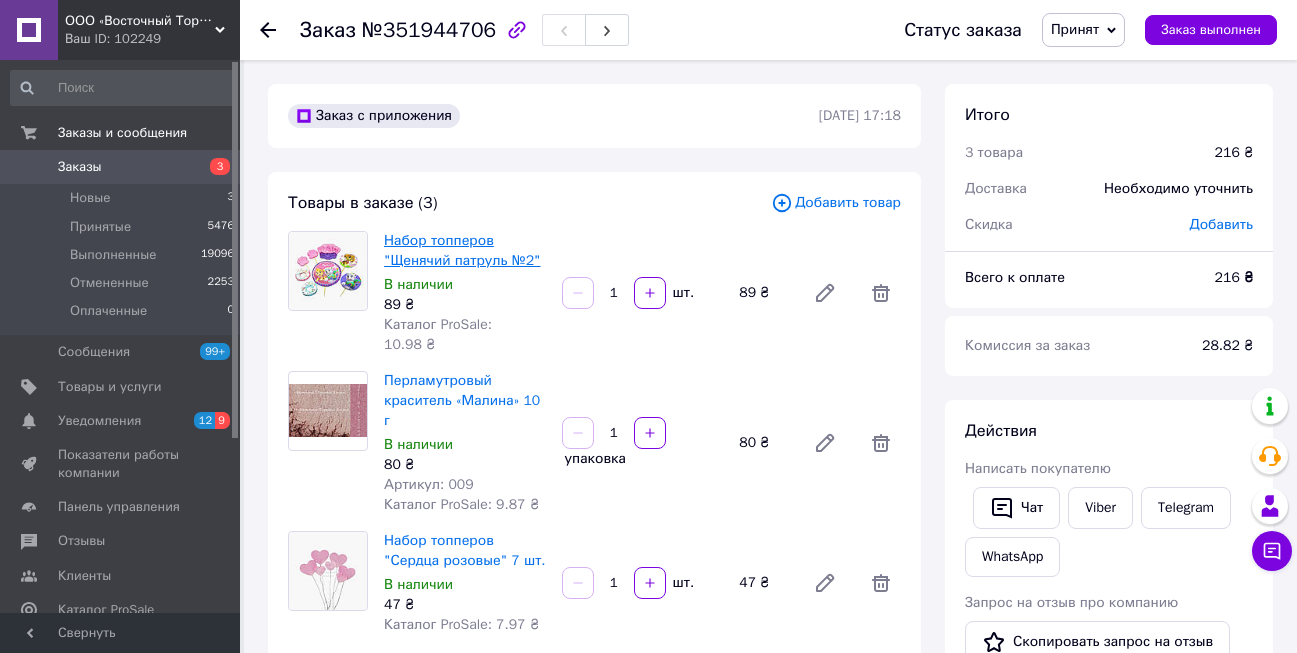 click on "Набор топперов "Щенячий патруль №2"" at bounding box center [462, 250] 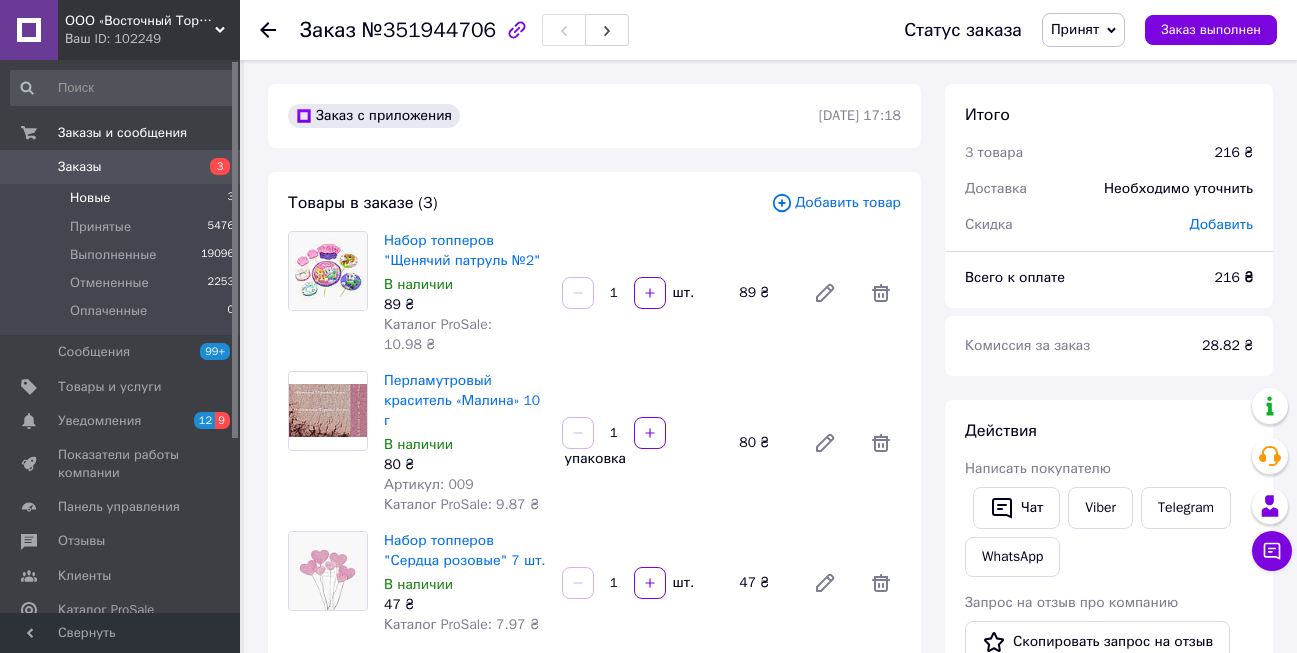 click on "Новые" at bounding box center [90, 198] 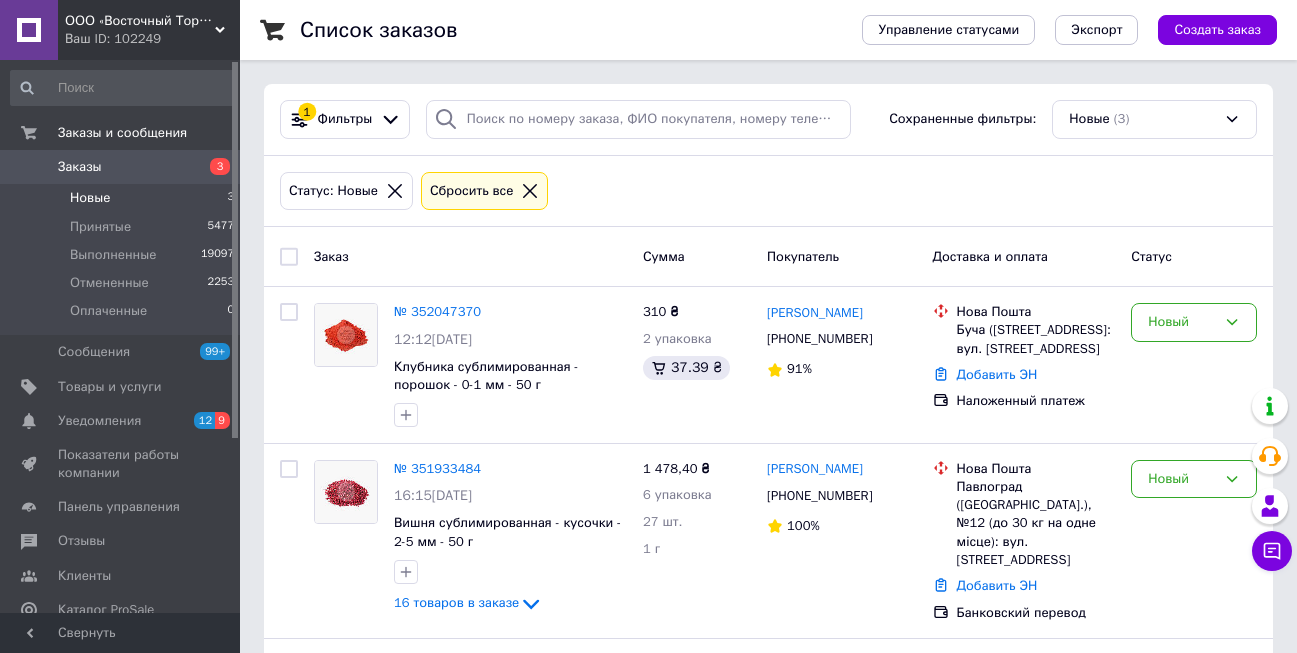 click on "Статус: Новые Сбросить все" at bounding box center [768, 191] 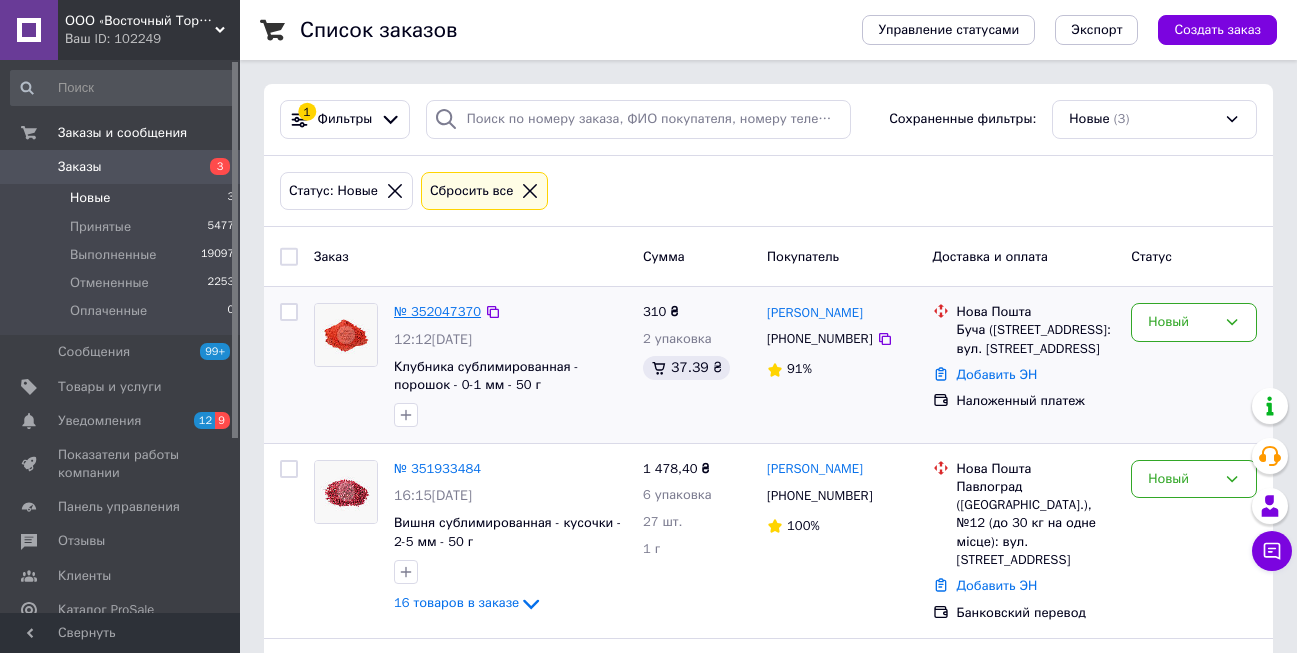 click on "№ 352047370" at bounding box center [437, 311] 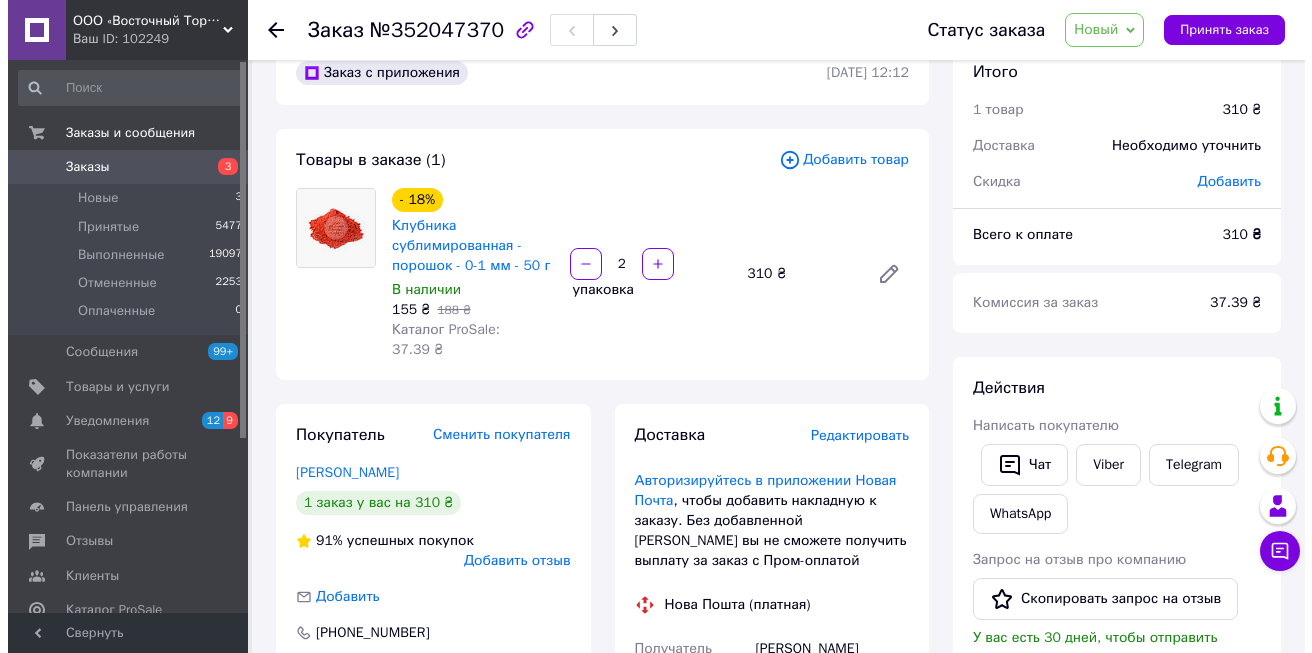 scroll, scrollTop: 0, scrollLeft: 0, axis: both 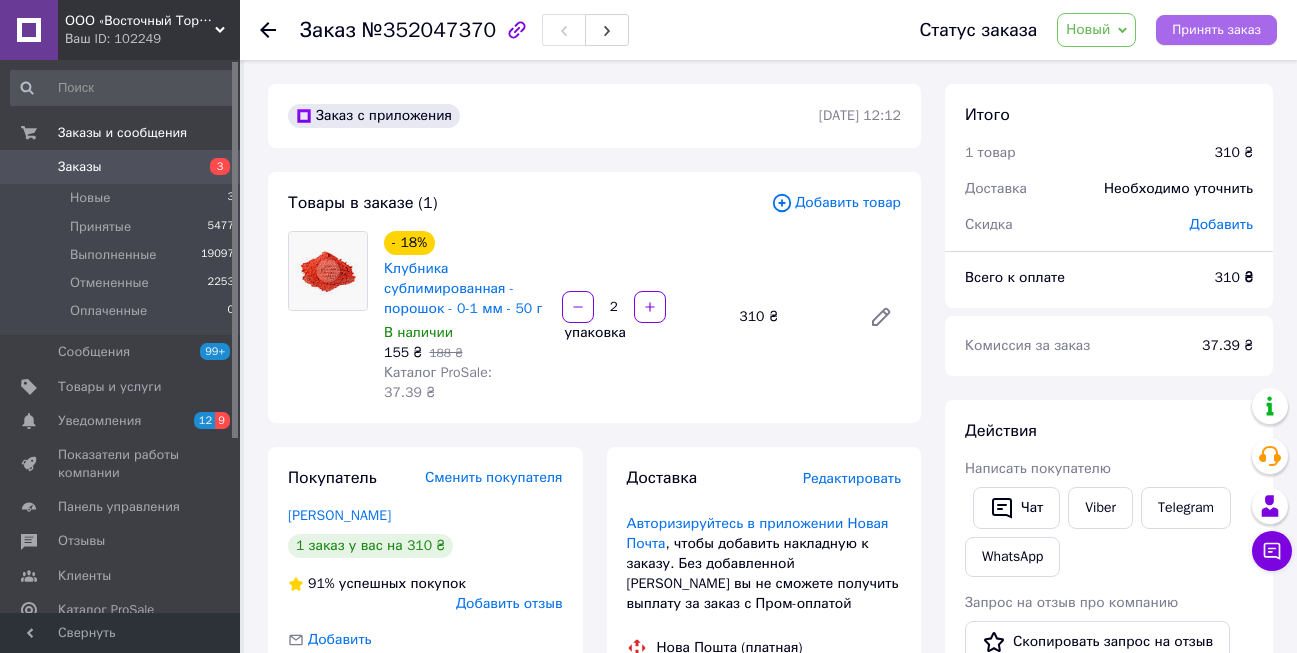 click on "Принять заказ" at bounding box center (1216, 30) 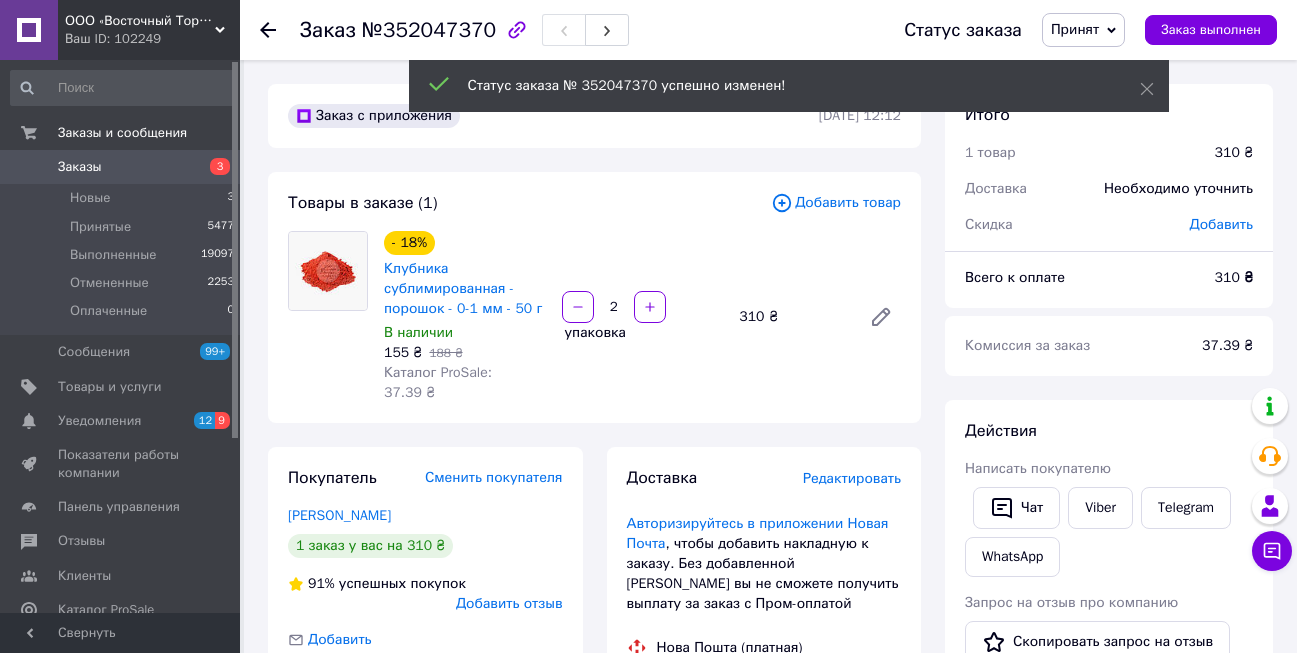 click 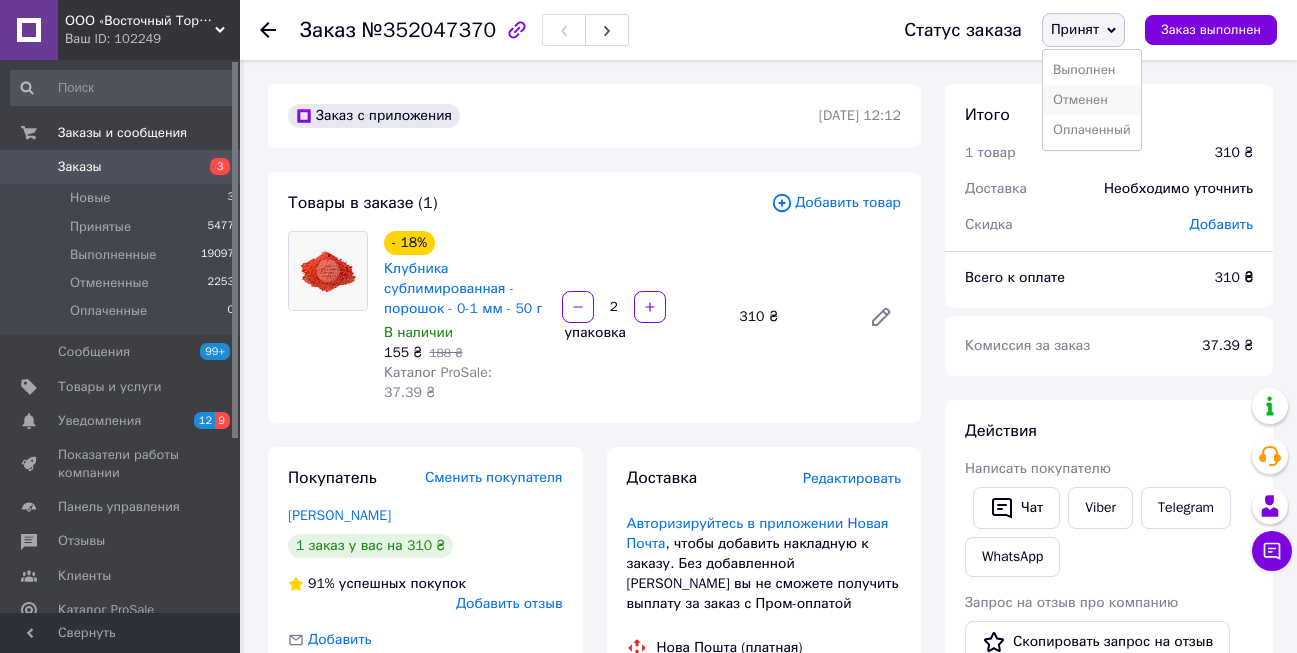 click on "Отменен" at bounding box center (1092, 100) 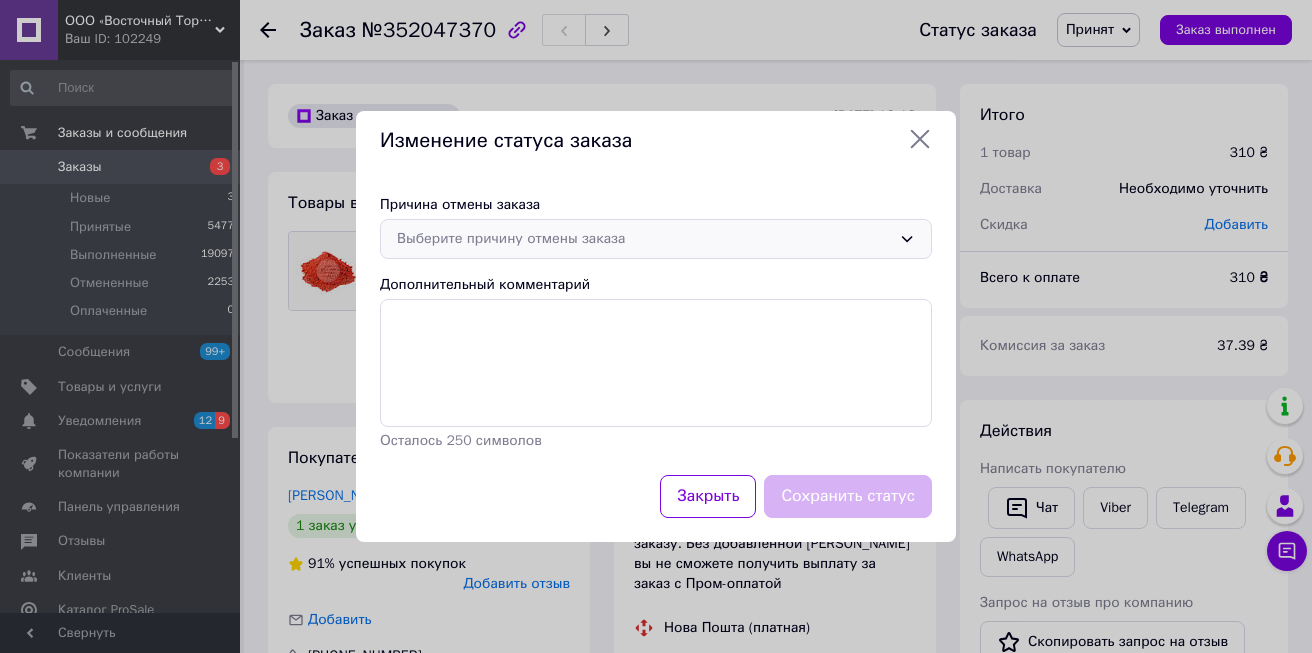 click on "Выберите причину отмены заказа" at bounding box center [644, 239] 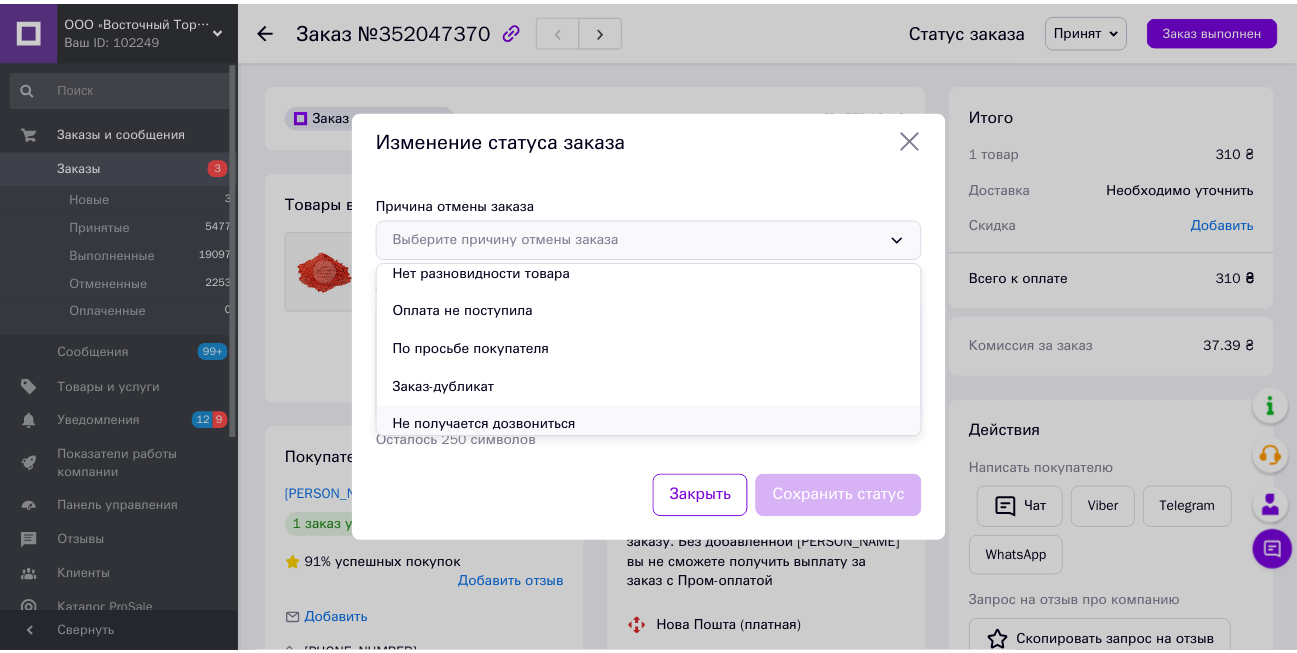 scroll, scrollTop: 93, scrollLeft: 0, axis: vertical 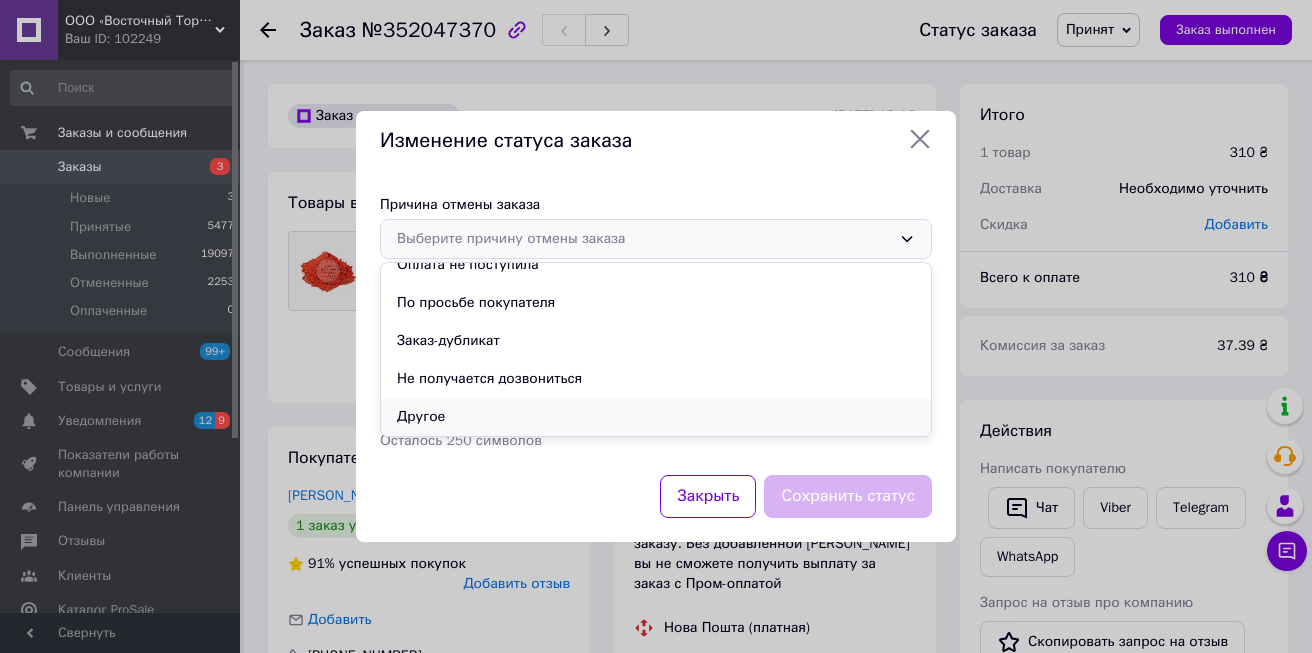click on "Другое" at bounding box center (656, 417) 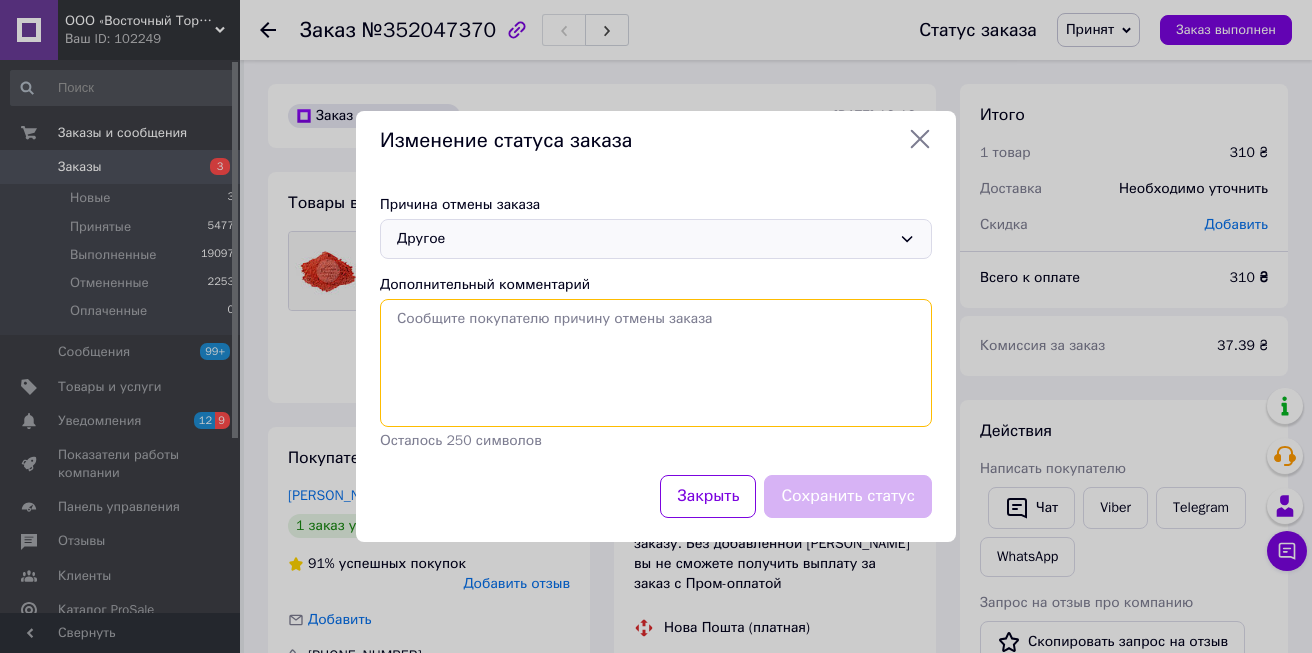 click on "Дополнительный комментарий" at bounding box center (656, 363) 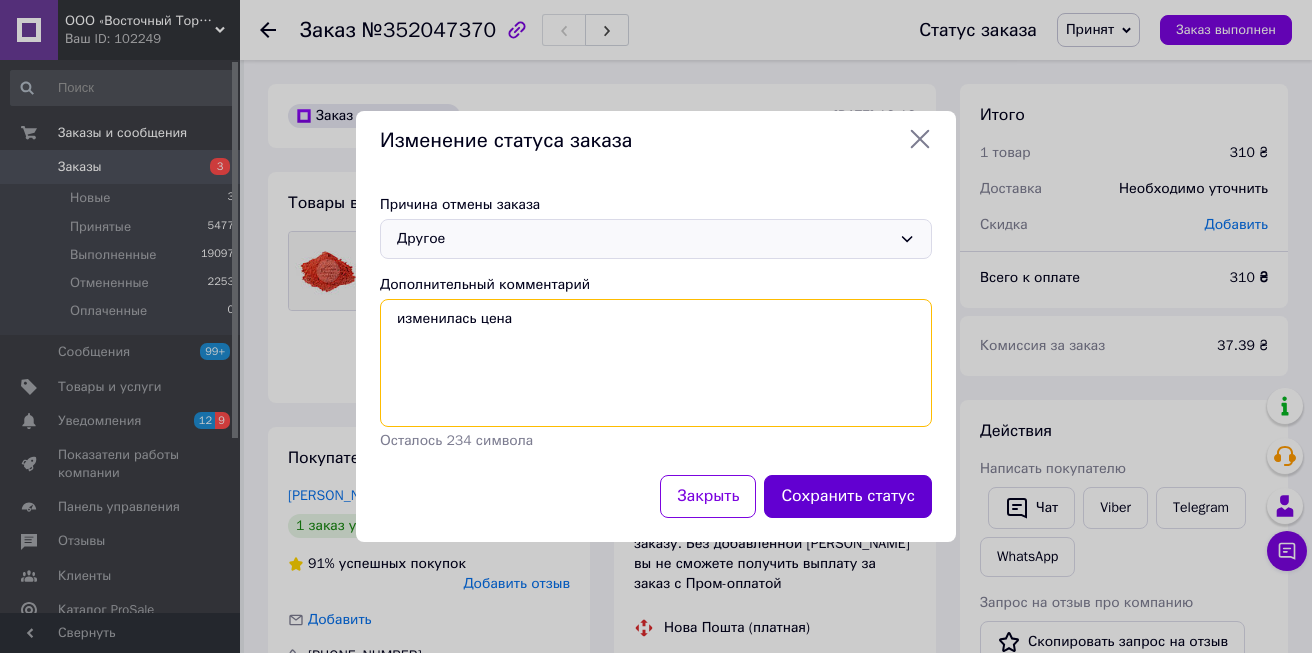 type on "изменилась цена" 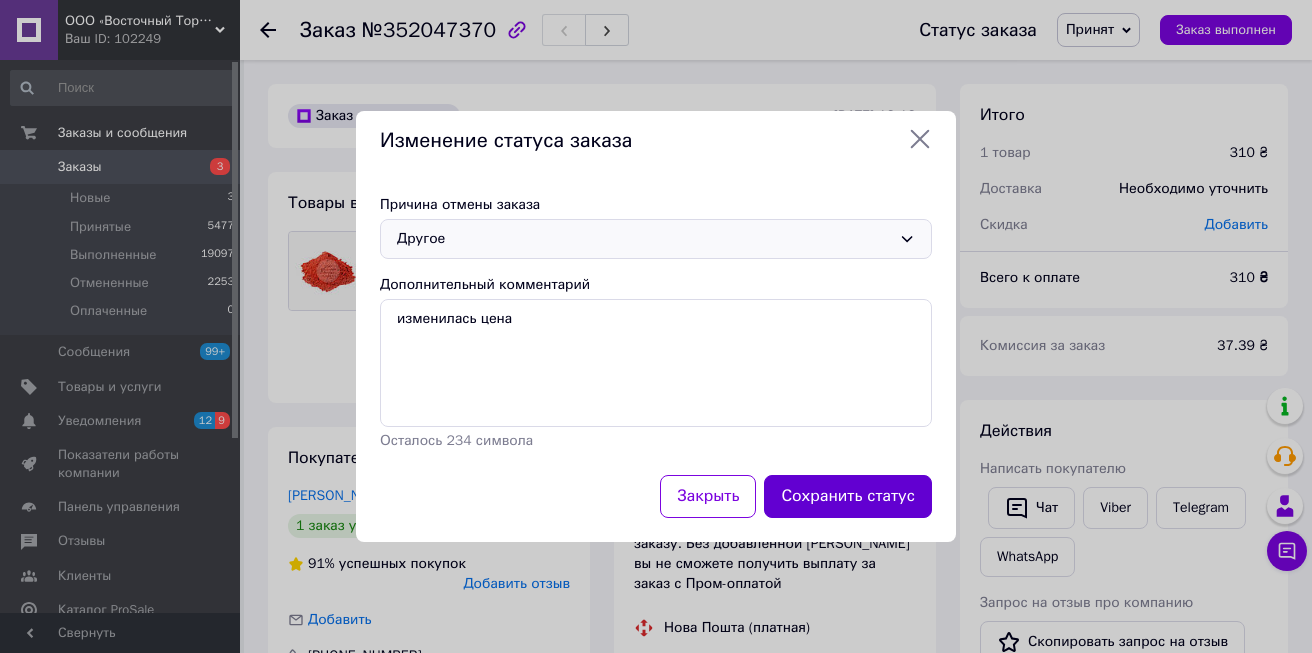 click on "Сохранить статус" at bounding box center [848, 496] 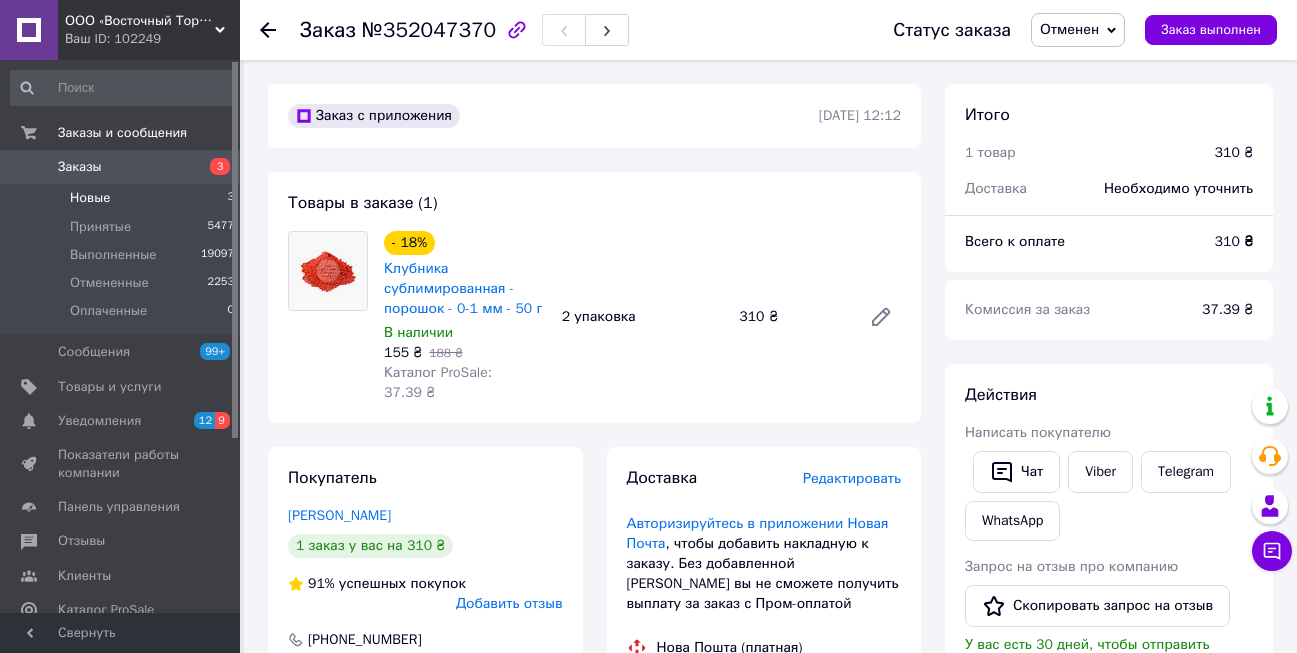 click on "Новые" at bounding box center (90, 198) 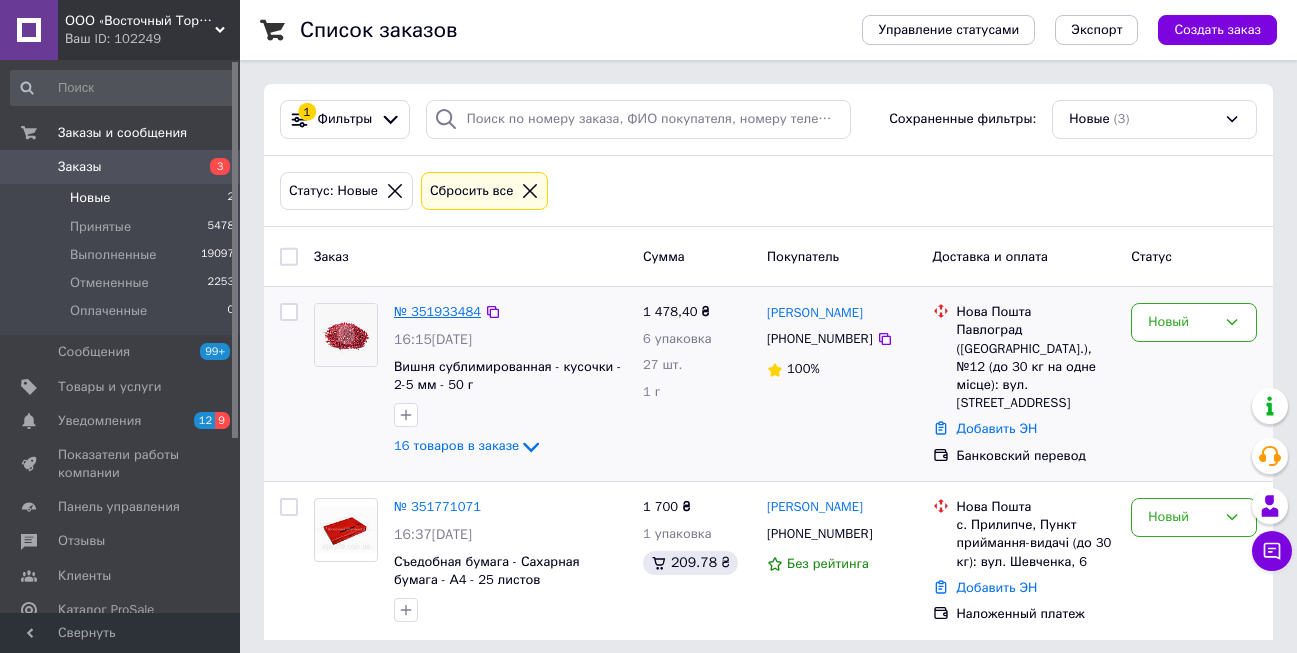 click on "№ 351933484" at bounding box center [437, 311] 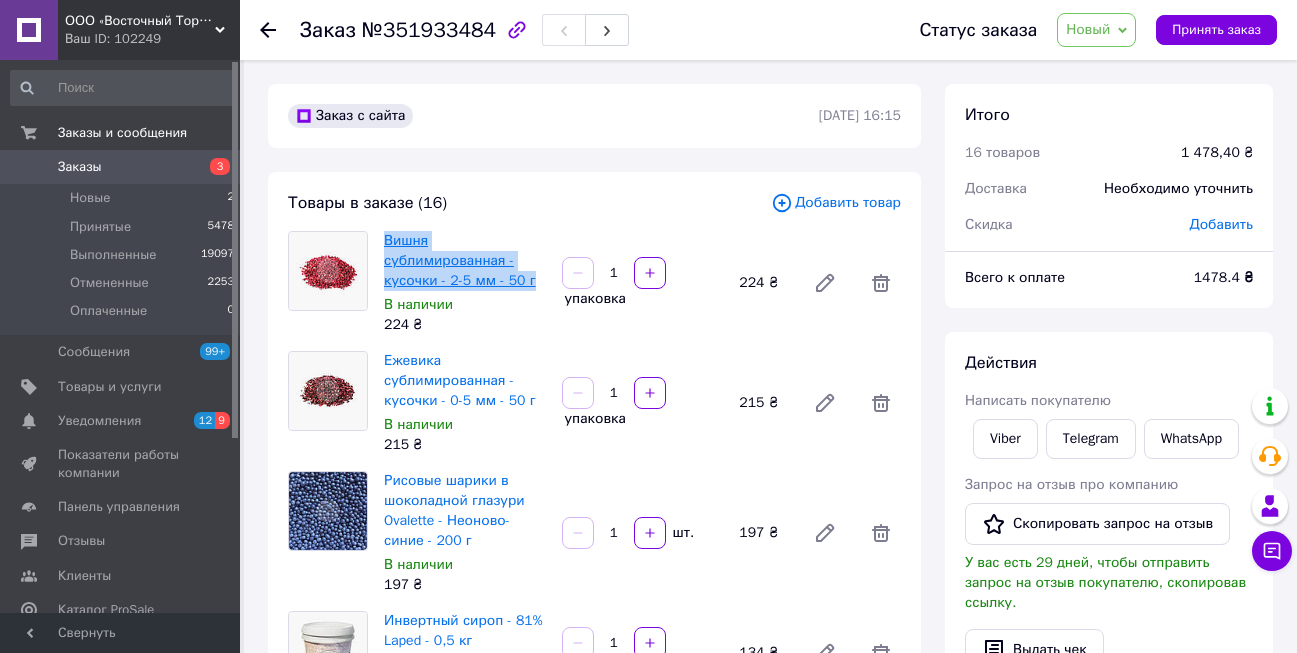 drag, startPoint x: 385, startPoint y: 241, endPoint x: 530, endPoint y: 288, distance: 152.42703 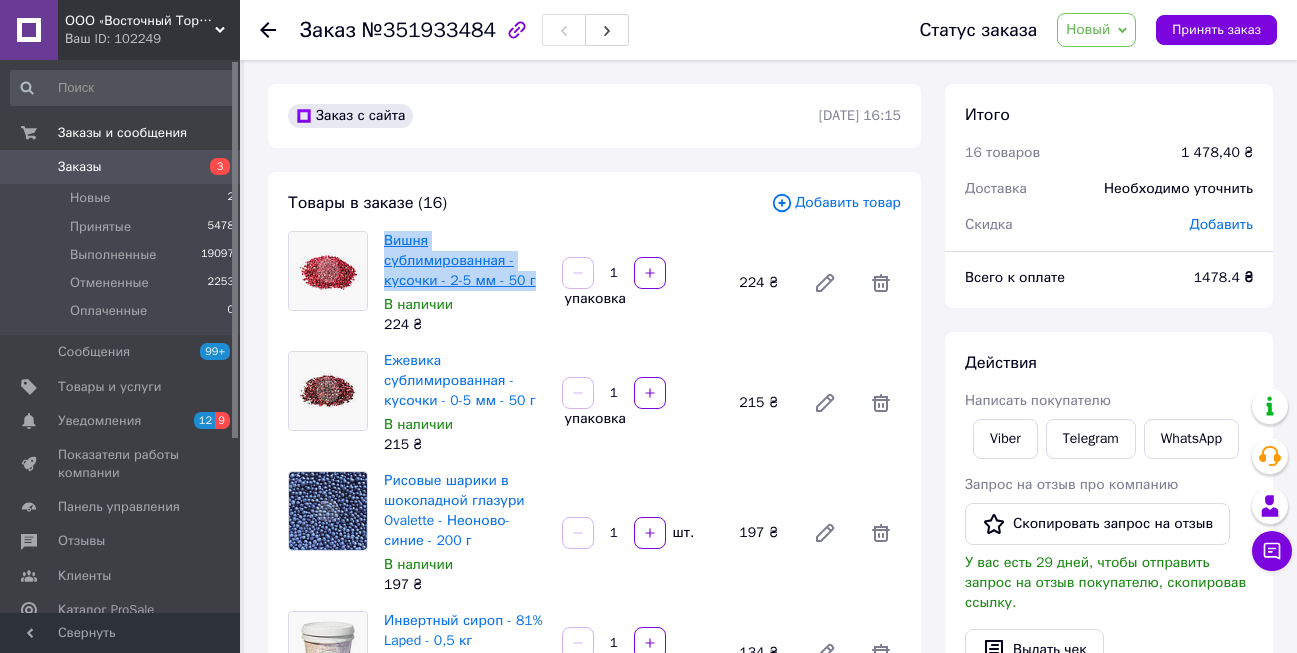 drag, startPoint x: 528, startPoint y: 291, endPoint x: 417, endPoint y: 262, distance: 114.72576 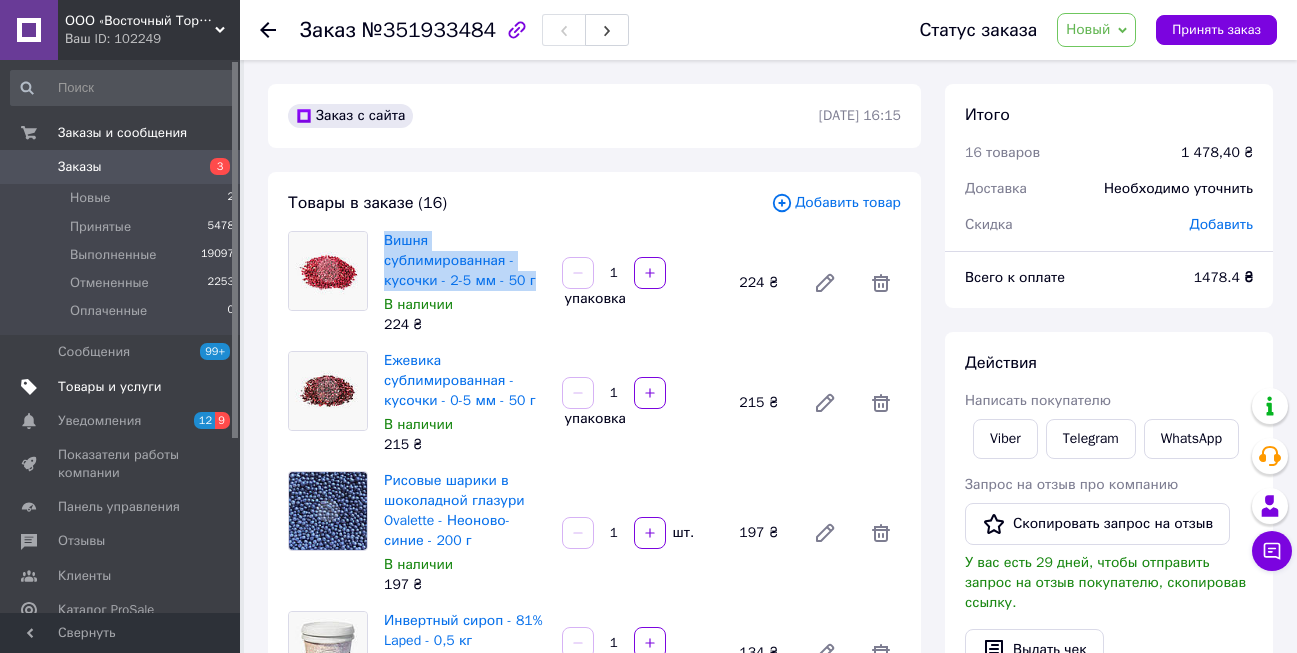 click on "Товары и услуги" at bounding box center [110, 387] 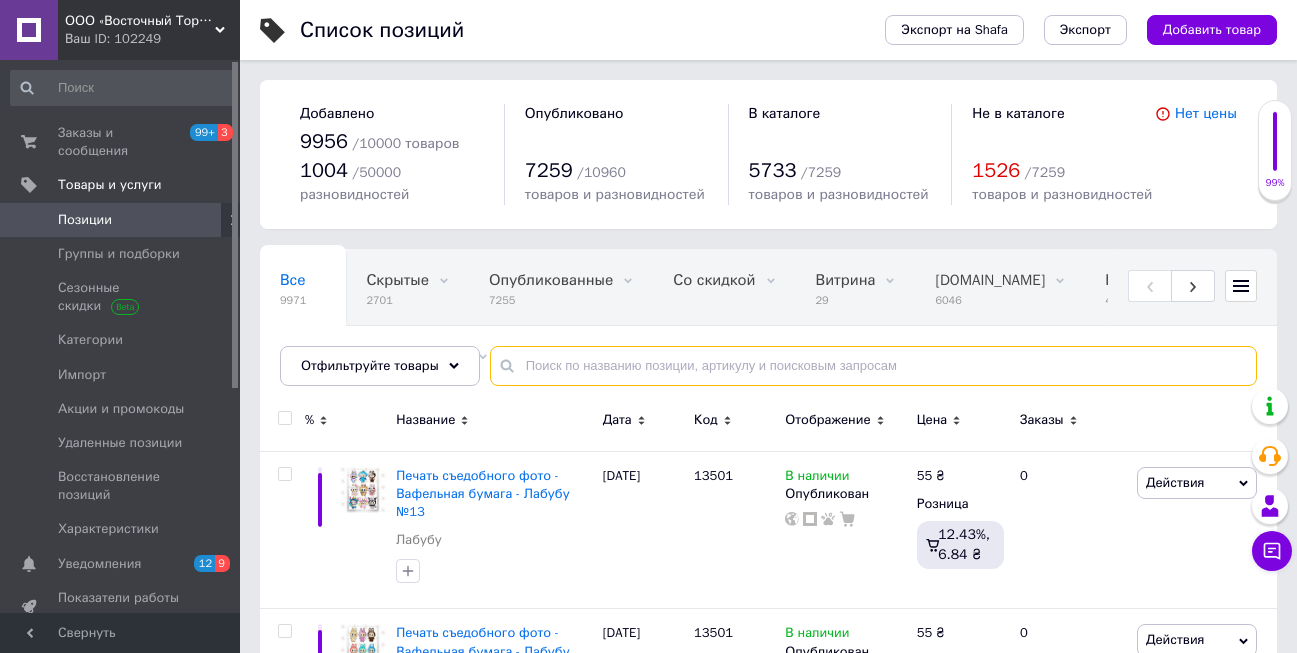 paste on "Вишня сублимированная - кусочки - 2-5 мм - 50 г" 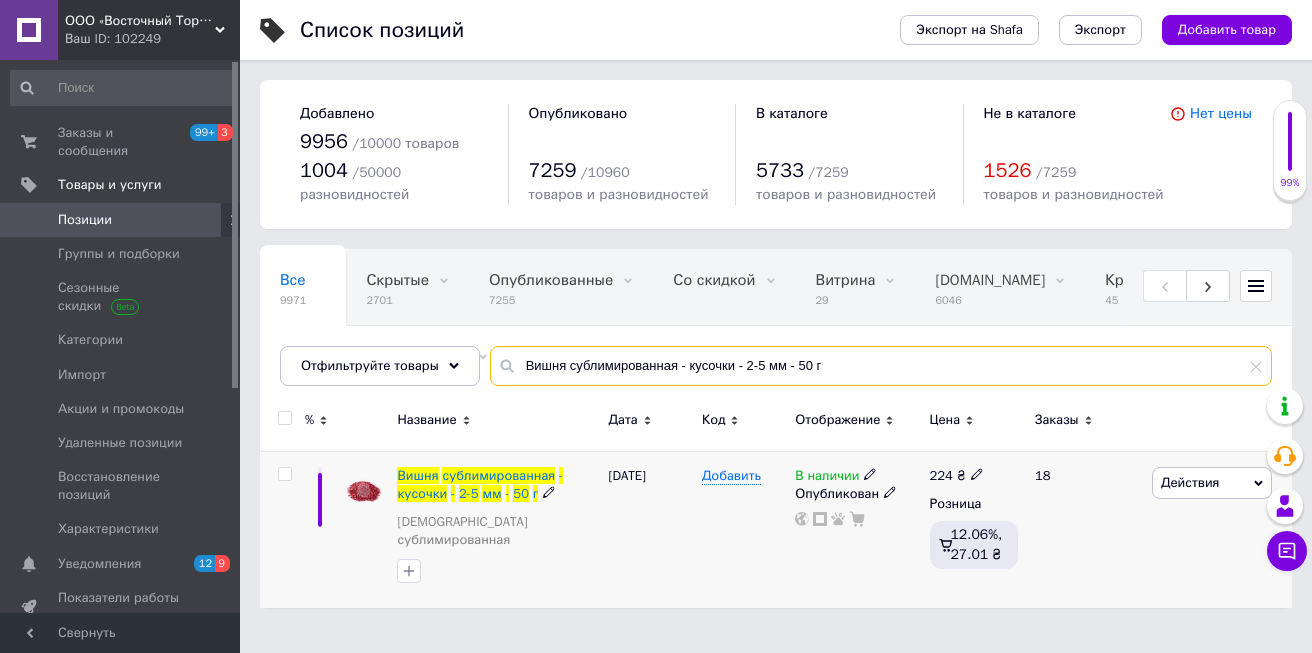 type on "Вишня сублимированная - кусочки - 2-5 мм - 50 г" 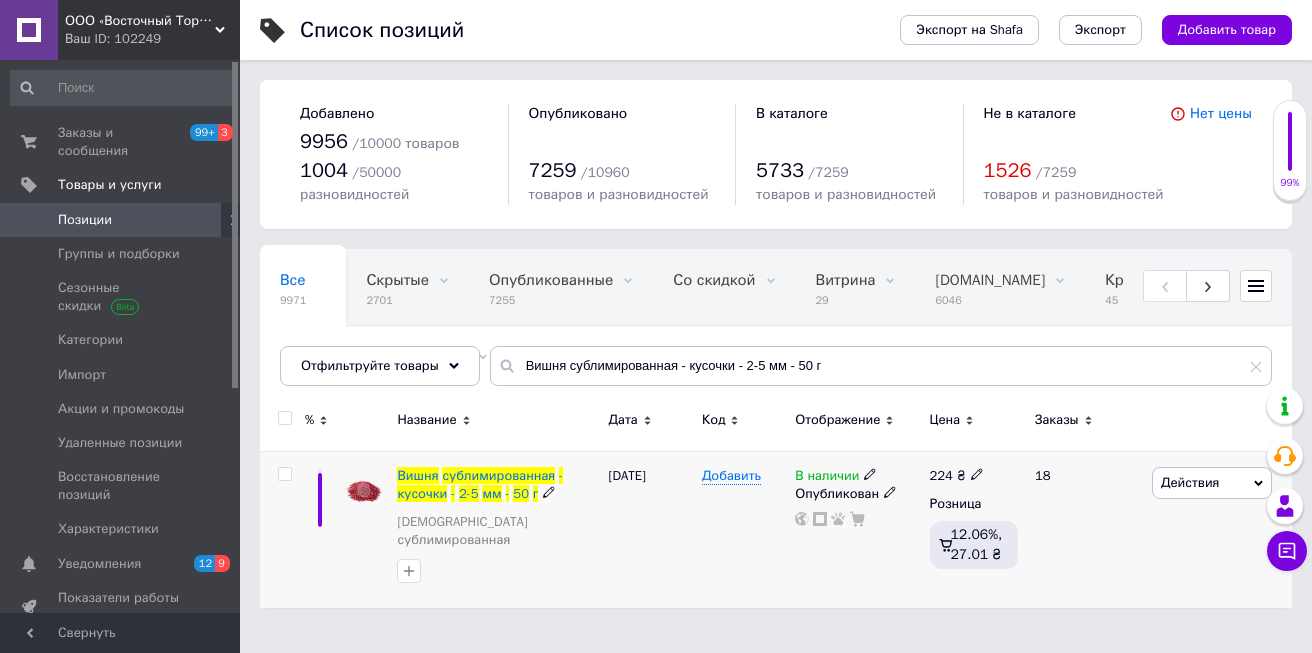 click 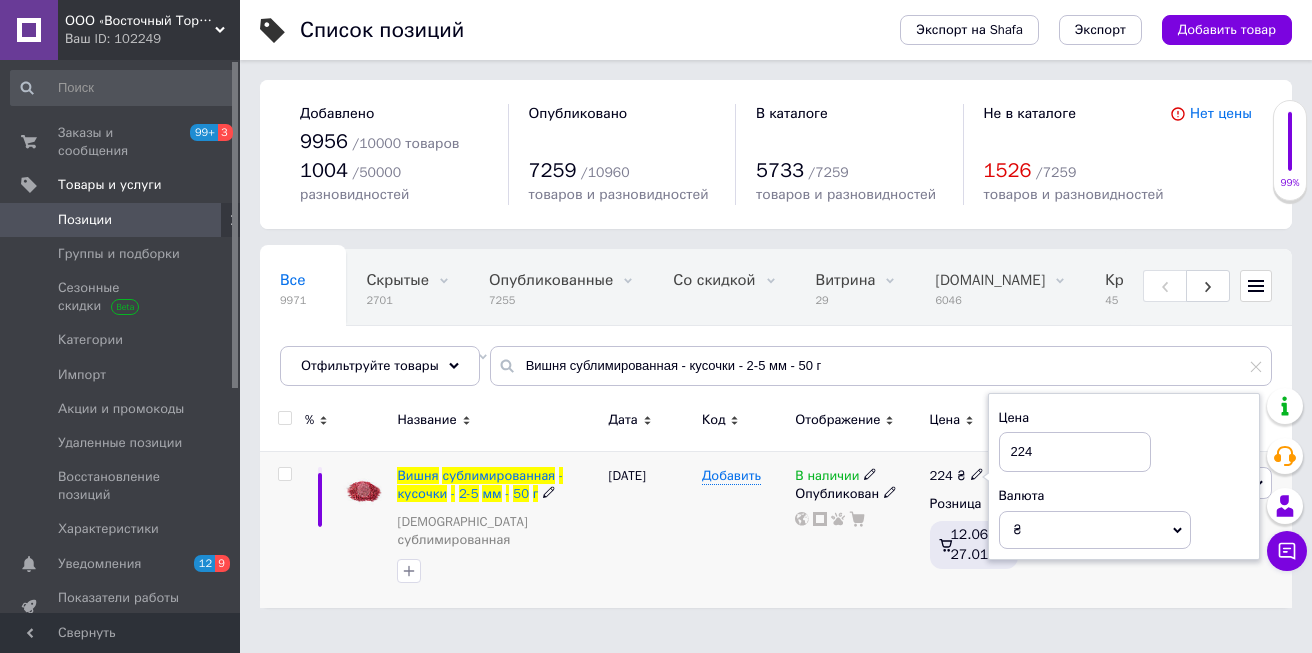 drag, startPoint x: 1007, startPoint y: 457, endPoint x: 1056, endPoint y: 453, distance: 49.162994 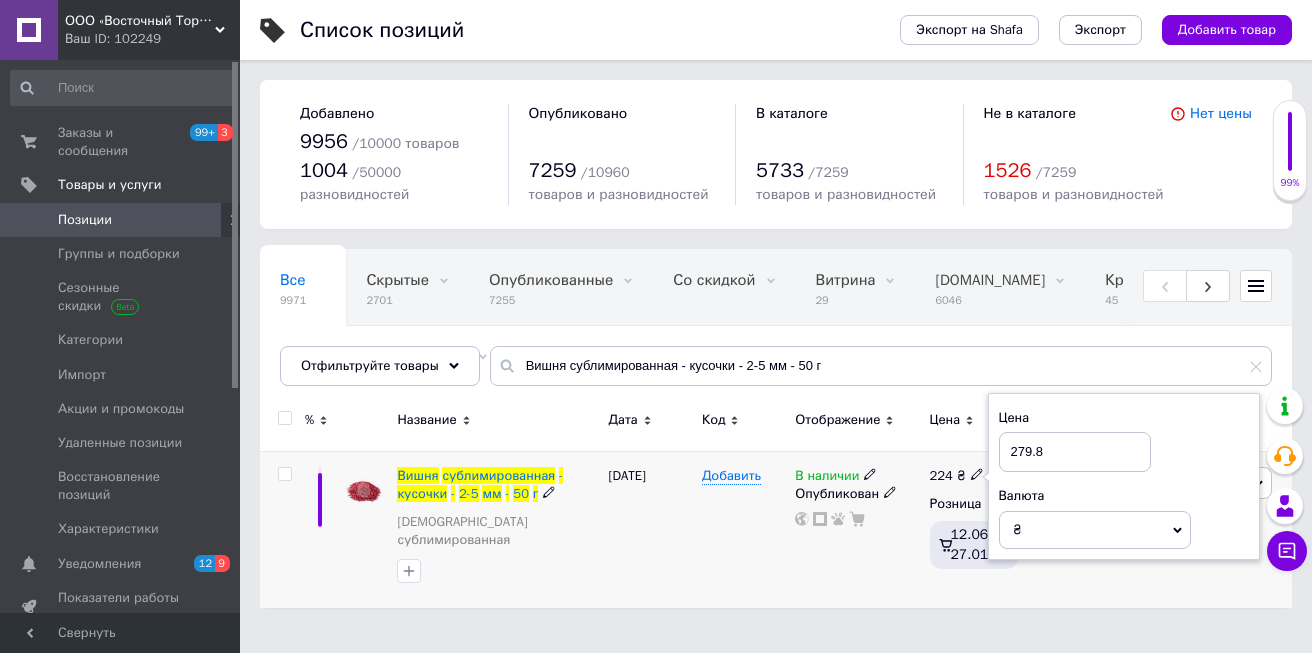 type on "279.80" 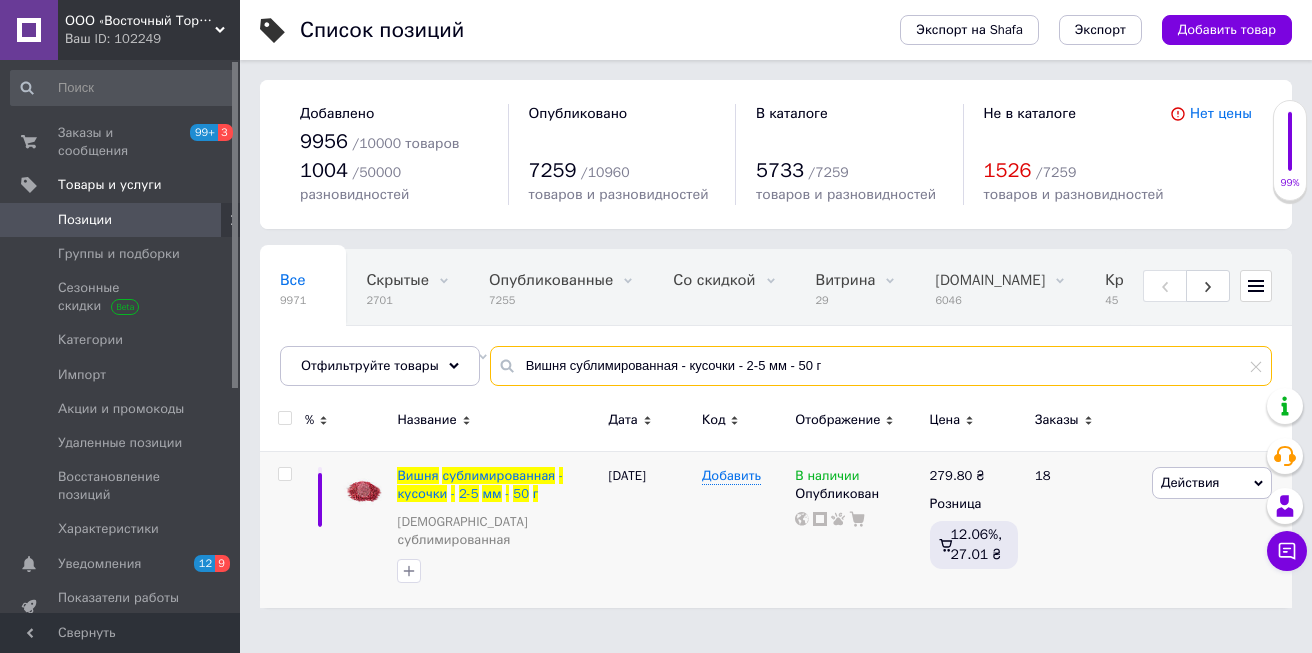 click on "Вишня сублимированная - кусочки - 2-5 мм - 50 г" at bounding box center (881, 366) 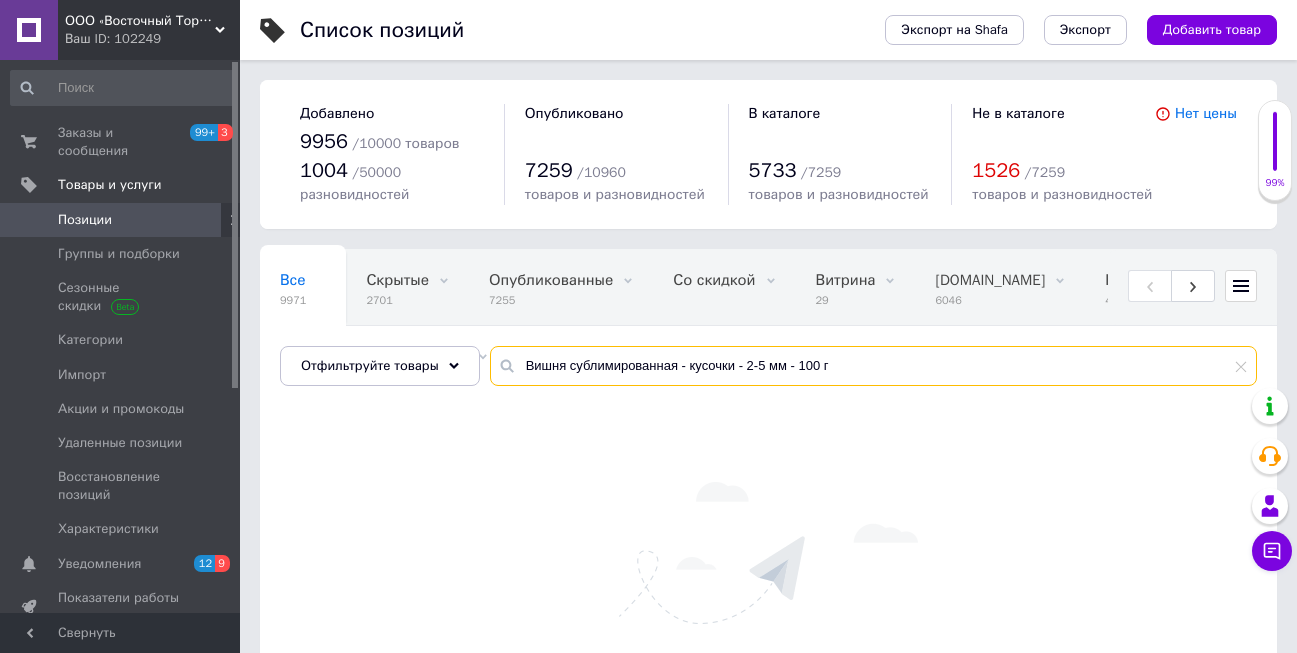 drag, startPoint x: 529, startPoint y: 365, endPoint x: 941, endPoint y: 375, distance: 412.12134 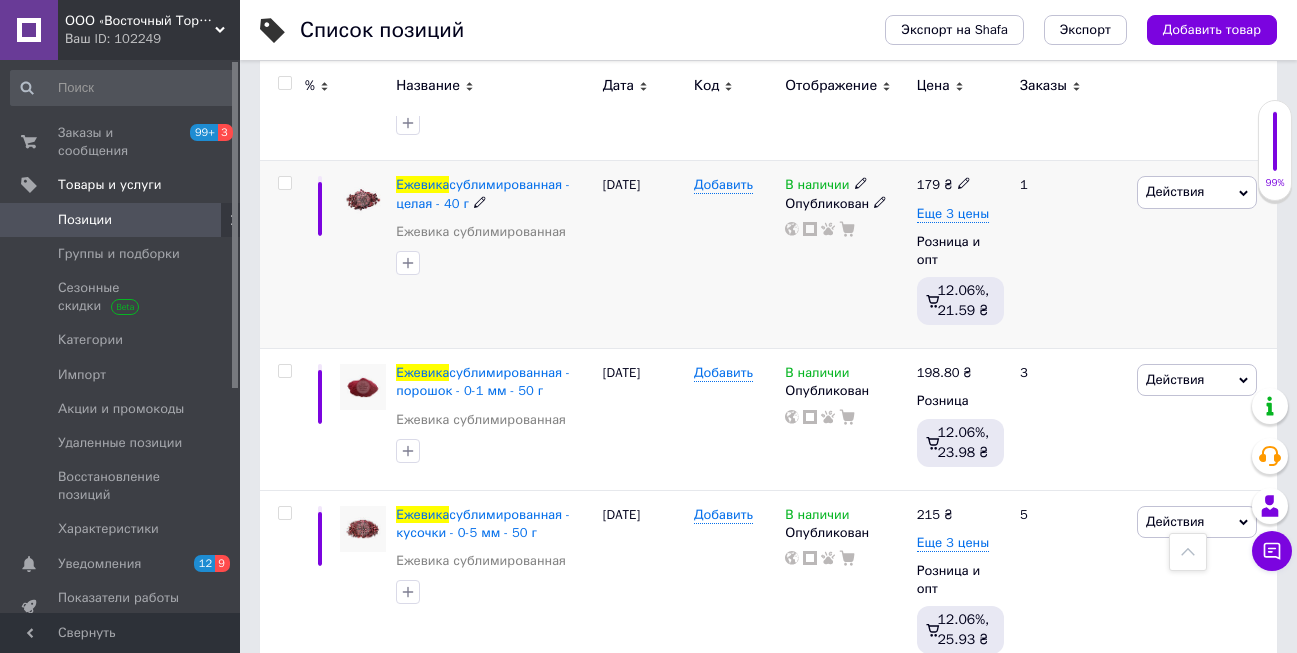 scroll, scrollTop: 500, scrollLeft: 0, axis: vertical 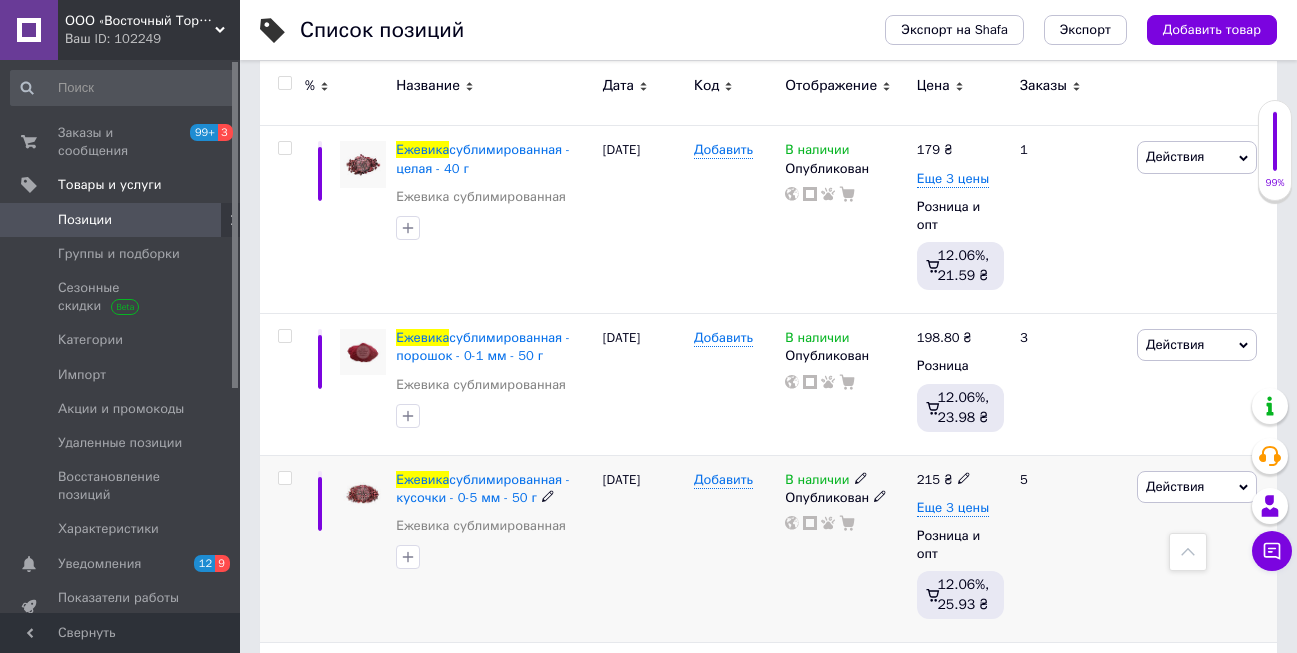 type on "ежевика" 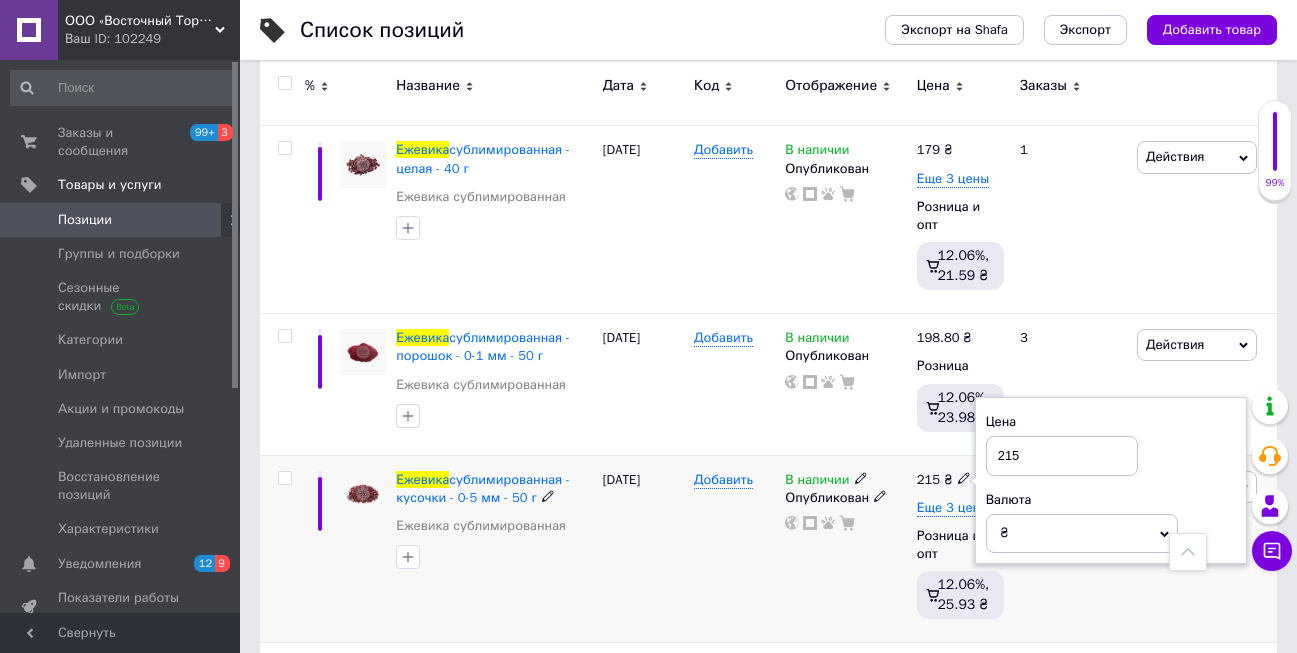 drag, startPoint x: 1007, startPoint y: 431, endPoint x: 1056, endPoint y: 431, distance: 49 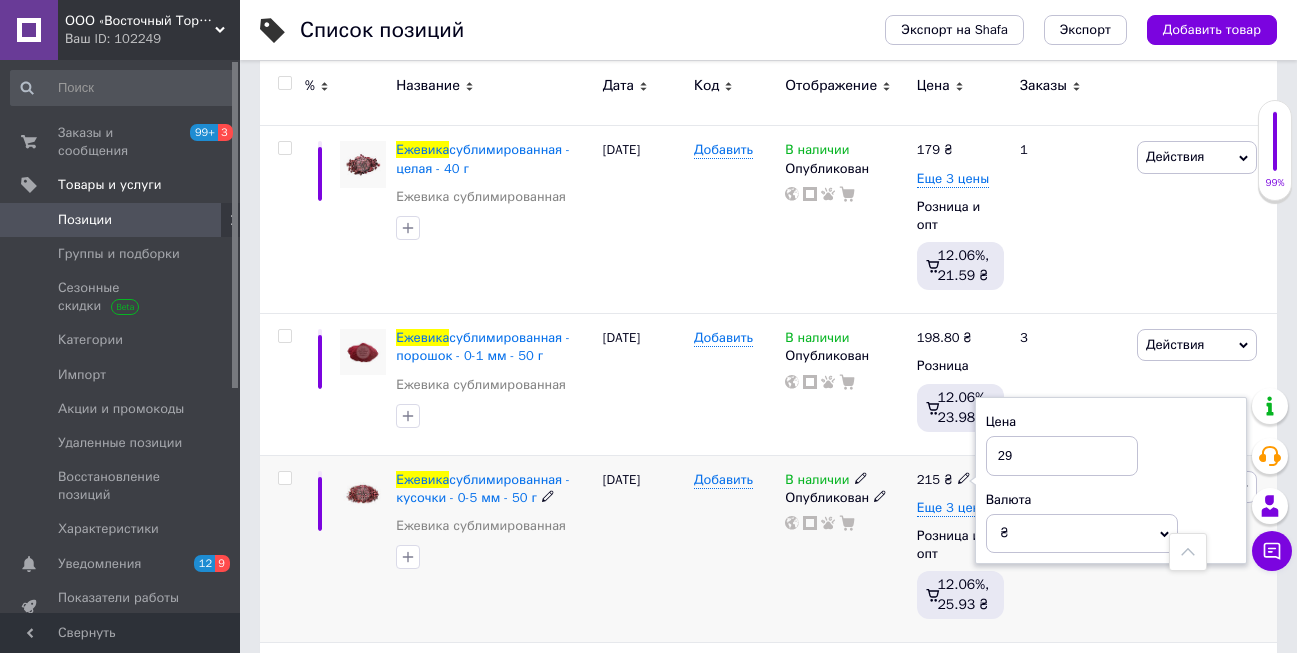 type on "296" 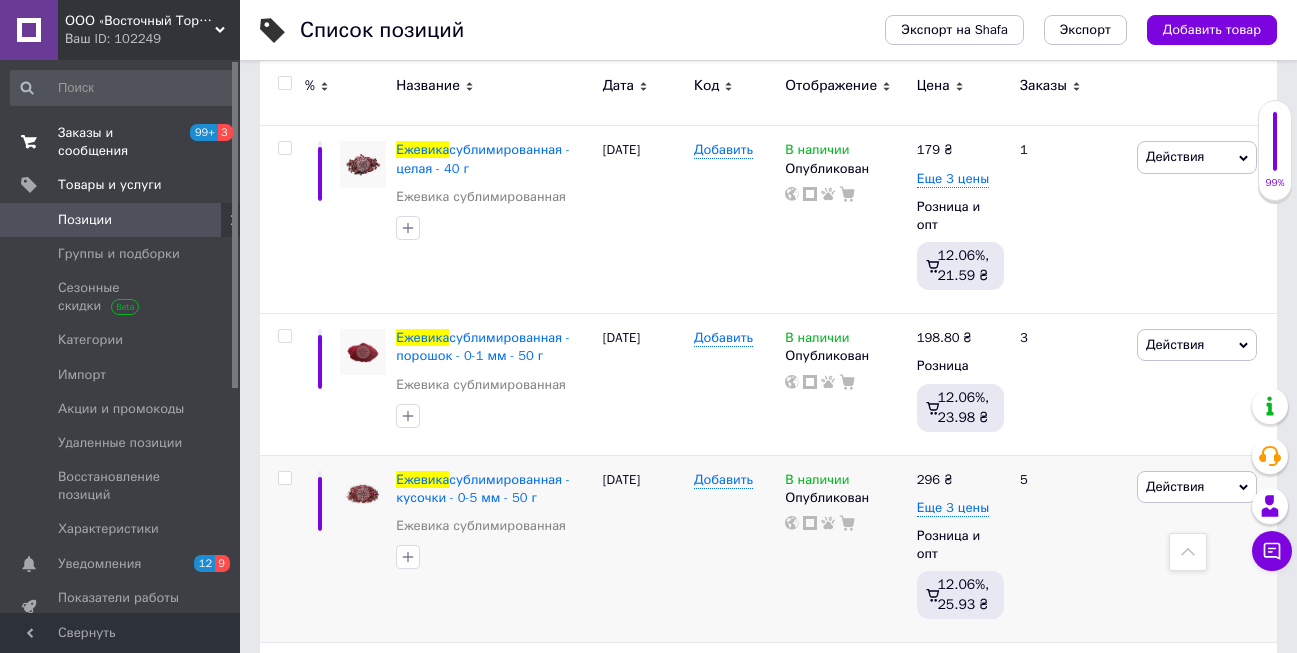 click on "Заказы и сообщения" at bounding box center [121, 142] 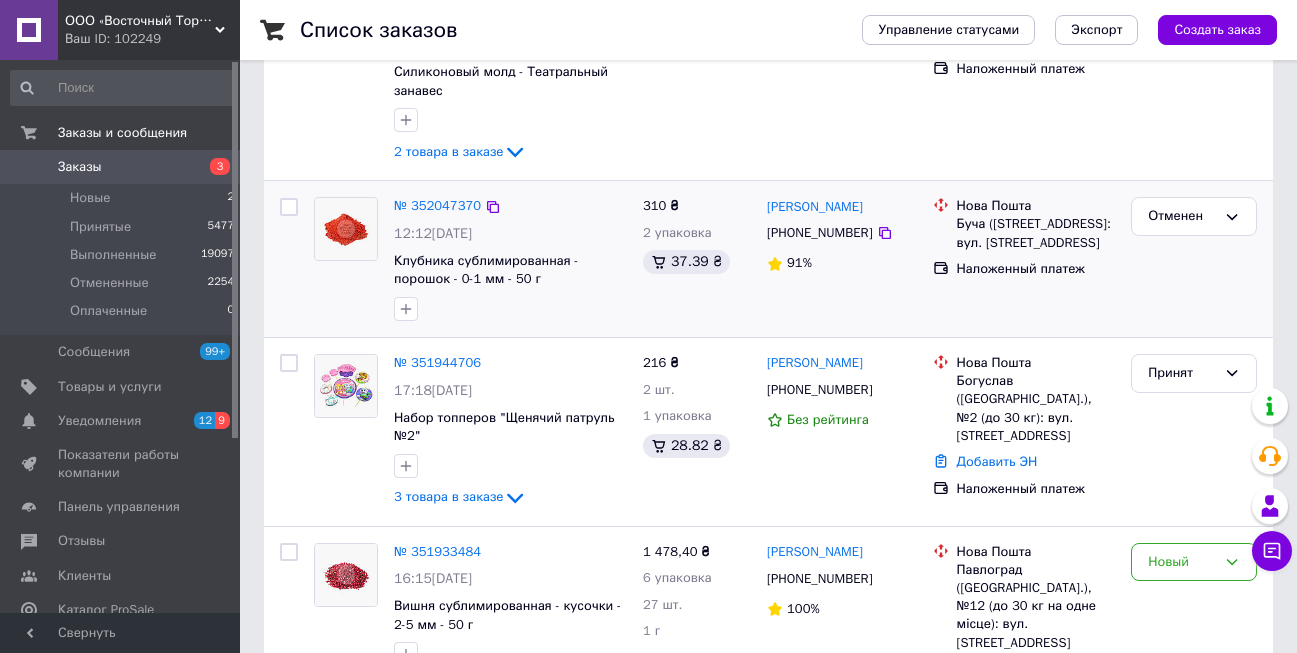 scroll, scrollTop: 300, scrollLeft: 0, axis: vertical 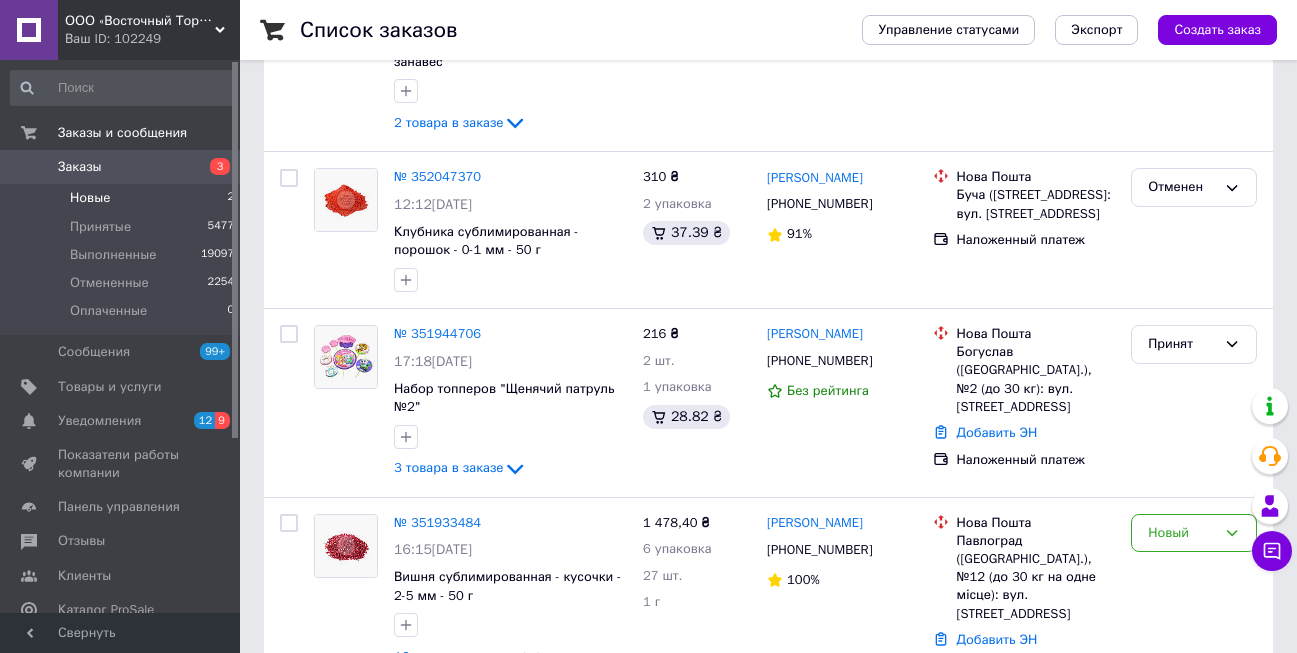 click on "Новые" at bounding box center [90, 198] 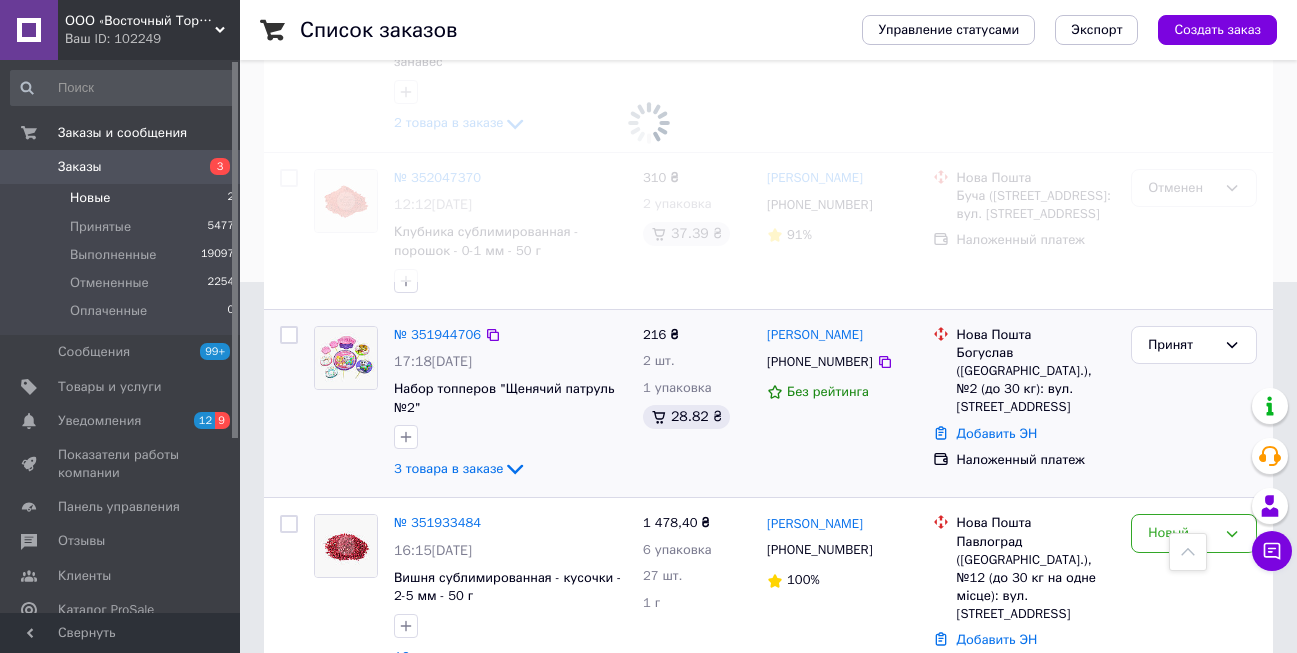 scroll, scrollTop: 0, scrollLeft: 0, axis: both 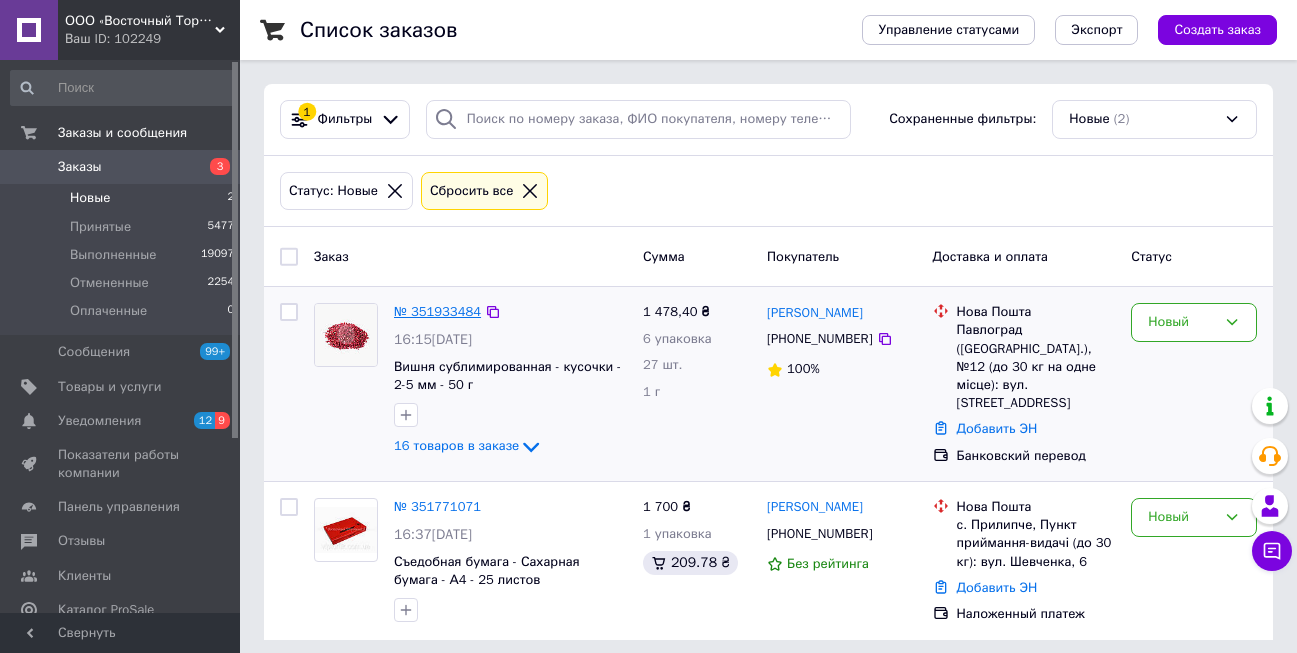 click on "№ 351933484" at bounding box center [437, 311] 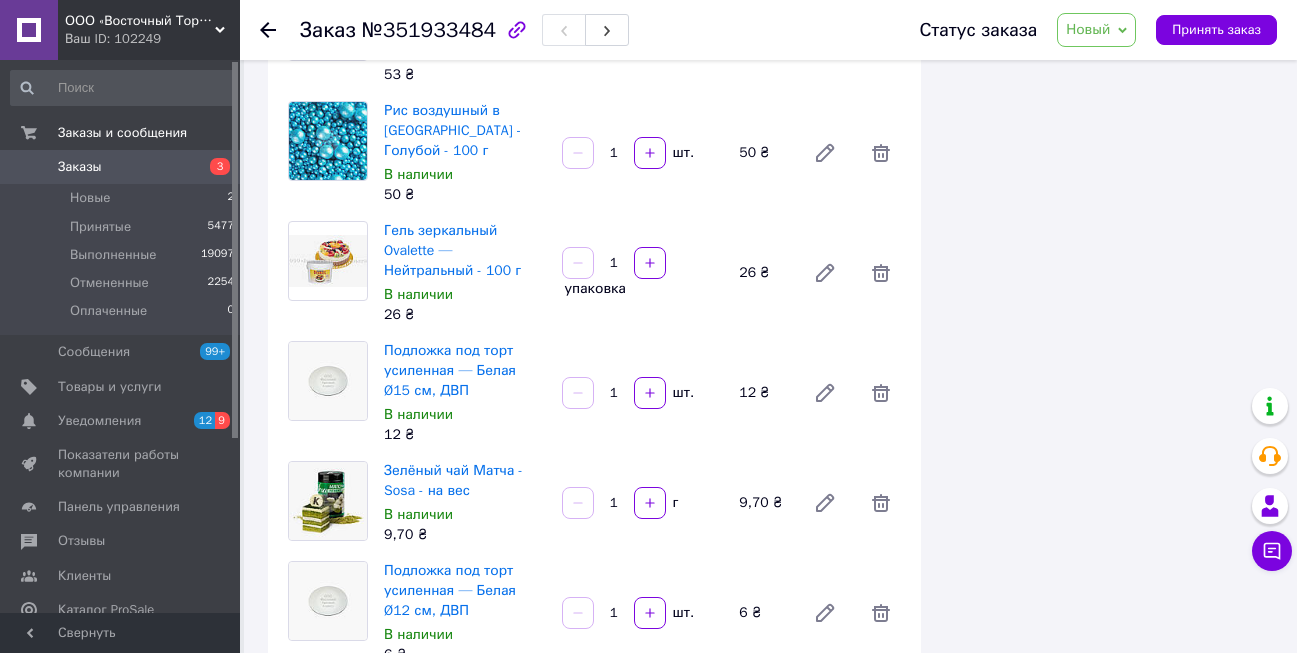 scroll, scrollTop: 1500, scrollLeft: 0, axis: vertical 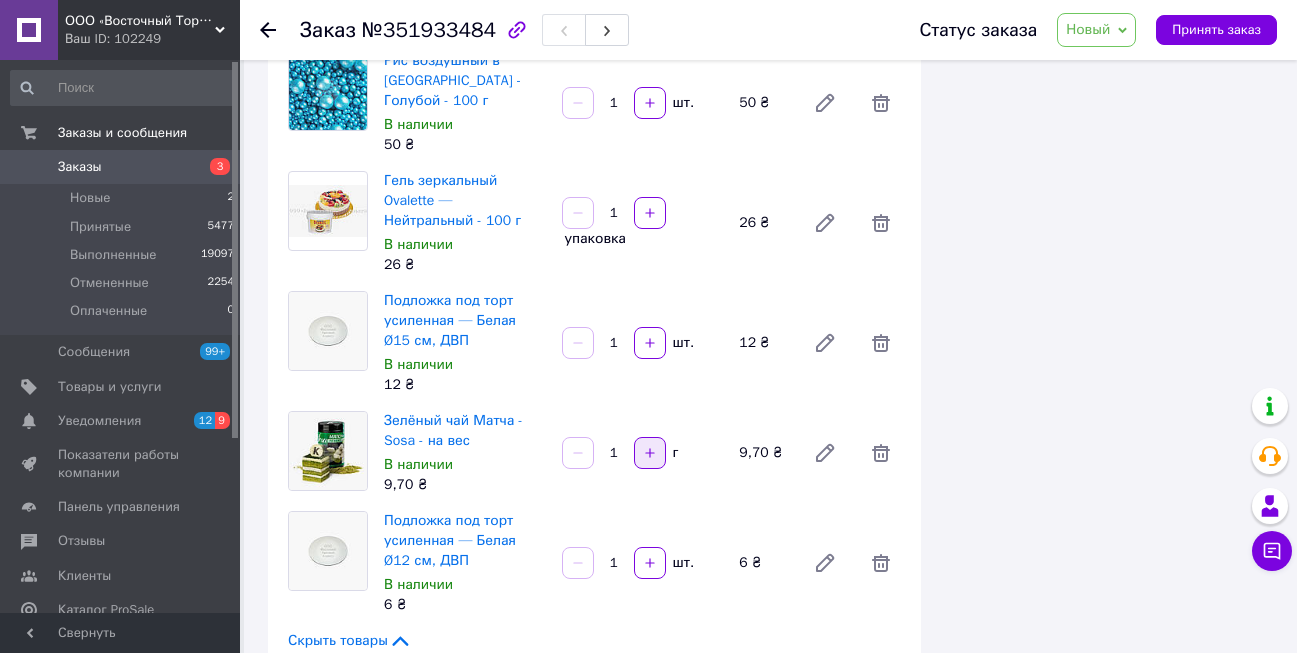 click 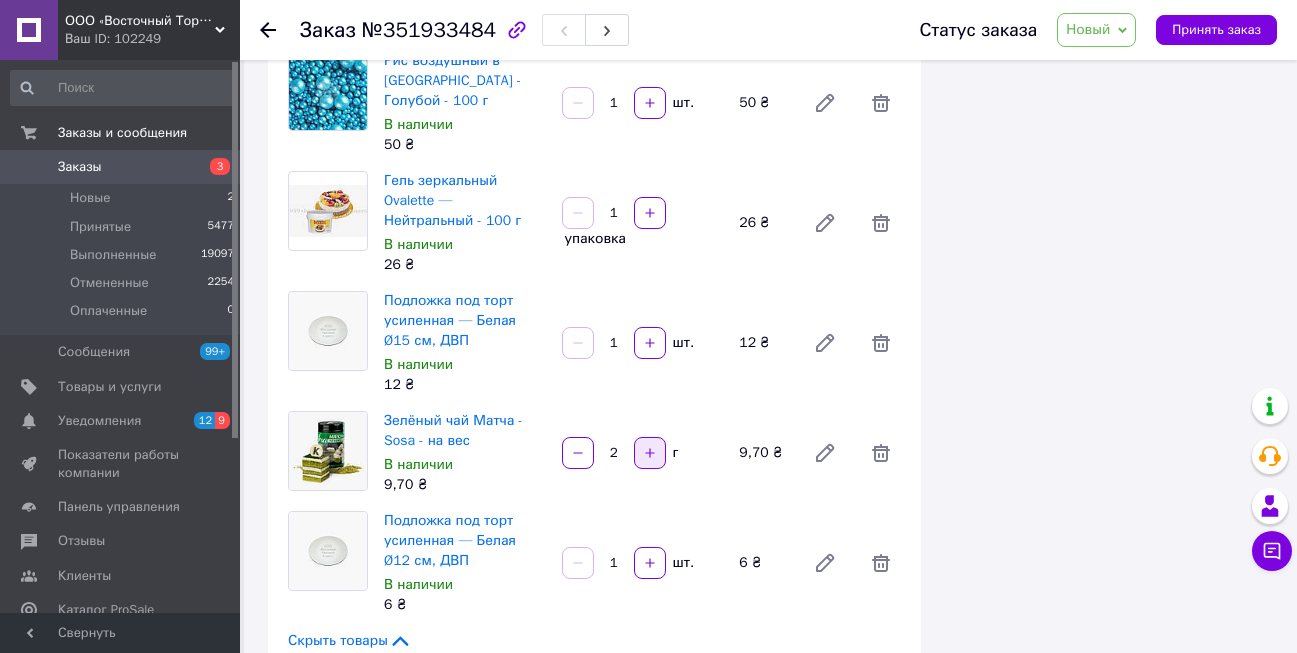 click 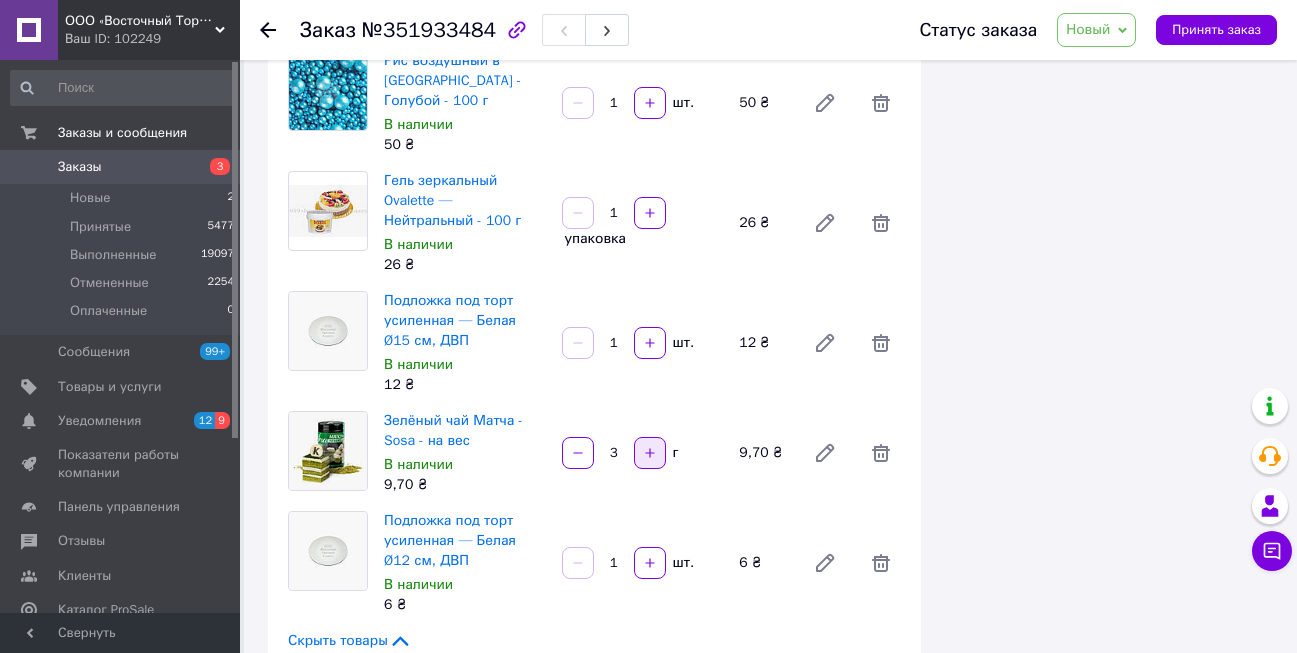 click 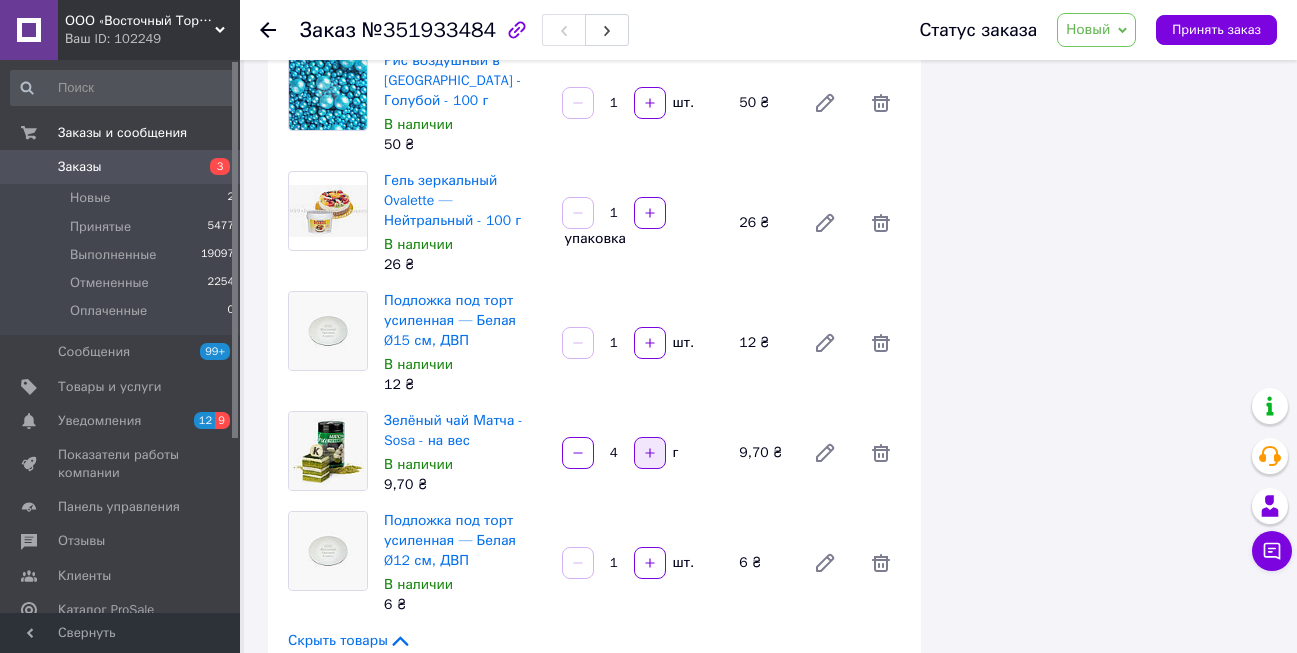 click 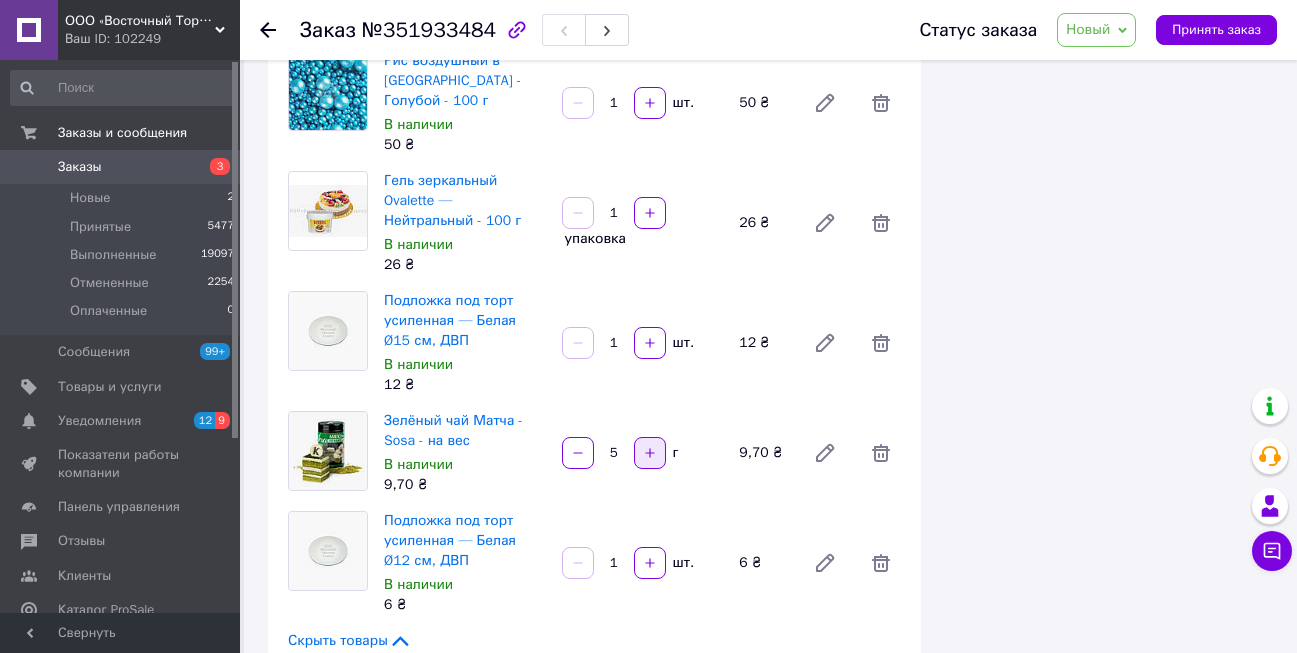 click 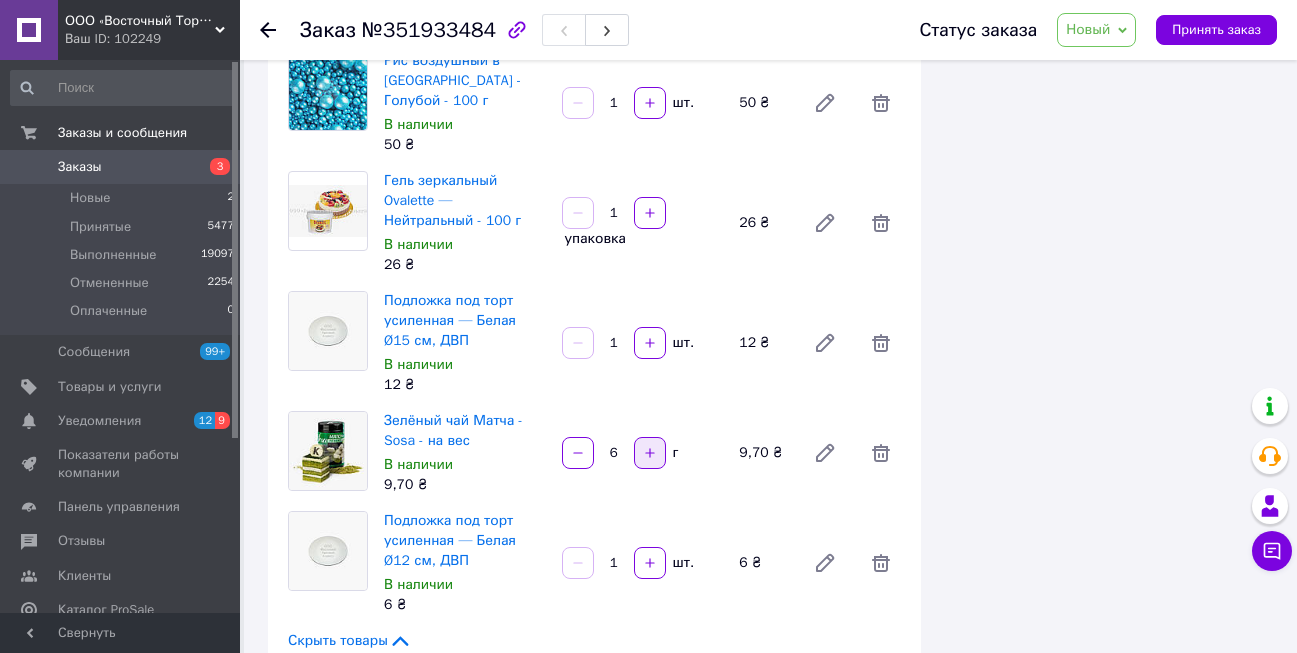 click 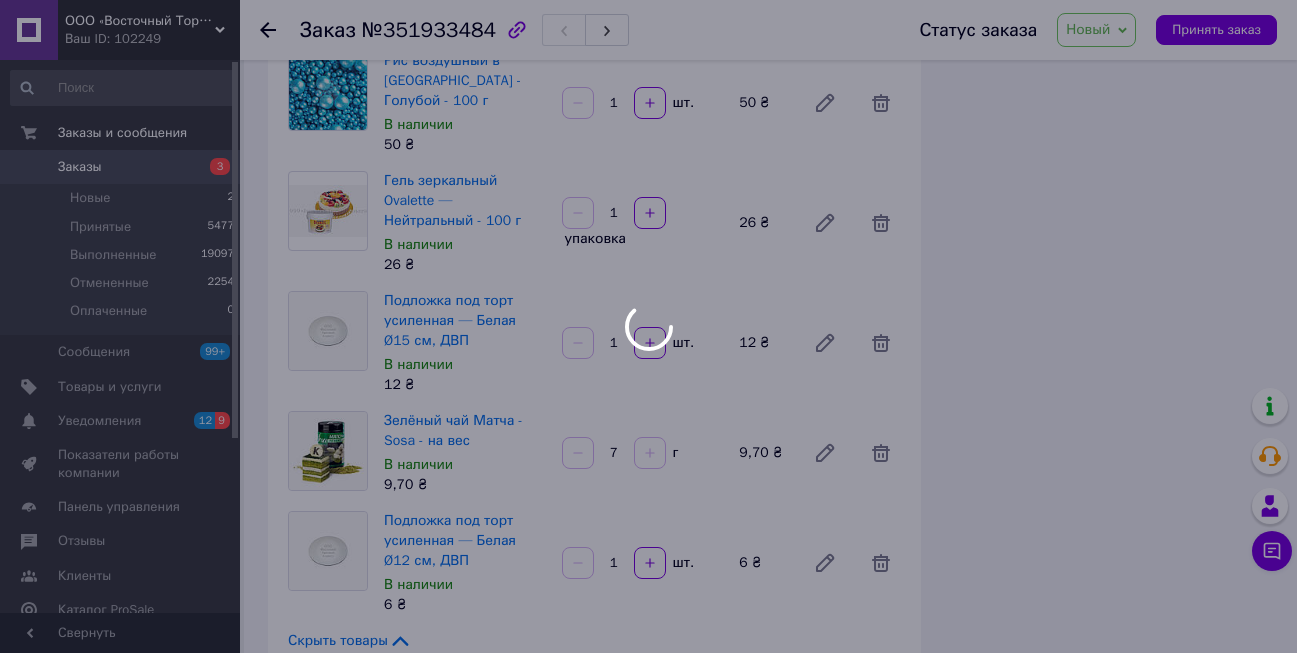click at bounding box center [650, 453] 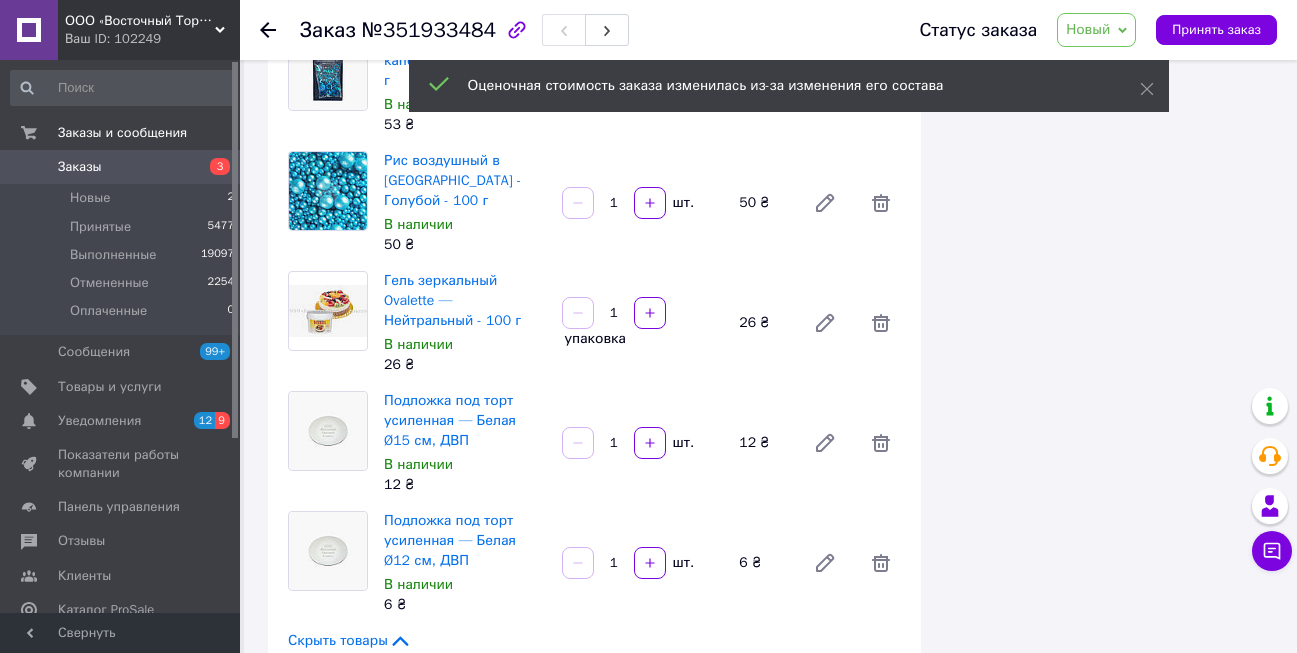 scroll, scrollTop: 1060, scrollLeft: 0, axis: vertical 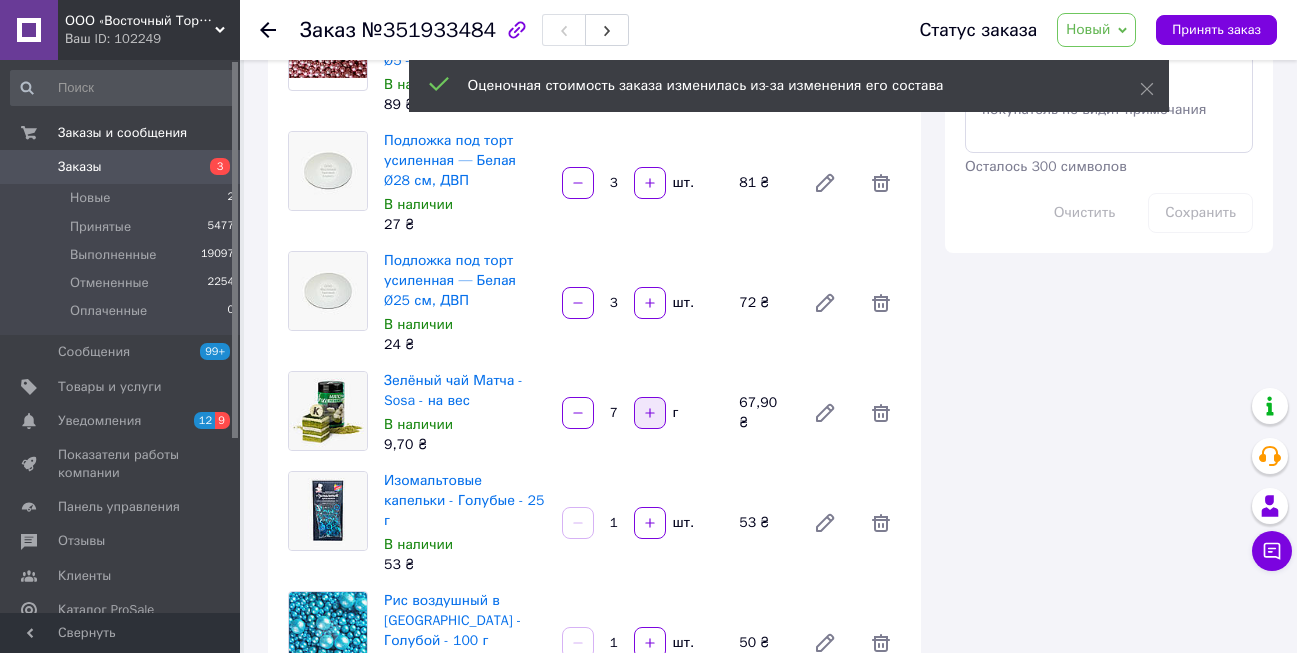 click 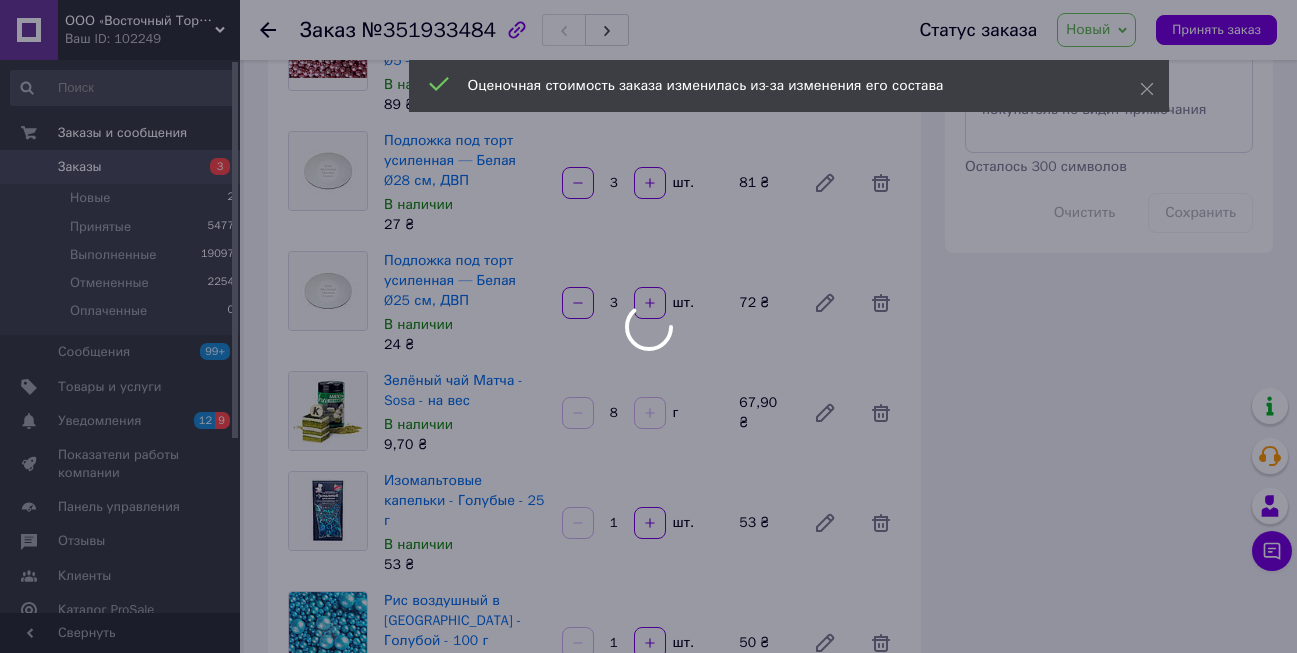 click on "ООО «Восточный Торговый Альянс» Ваш ID: 102249 Сайт ООО «Восточный Торговый Альянс» Кабинет покупателя Проверить состояние системы Страница на портале Food@фото Интернет-магазин "Сластёна" Справка Выйти Заказы и сообщения Заказы 3 Новые 2 Принятые 5477 Выполненные 19097 Отмененные 2254 Оплаченные 0 Сообщения 99+ Товары и услуги Уведомления 12 9 Показатели работы компании Панель управления Отзывы Клиенты Каталог ProSale Аналитика Управление сайтом Кошелек компании Маркет Настройки Тарифы и счета Prom микс 10000 (3 месяца) Заказ" at bounding box center [648, 444] 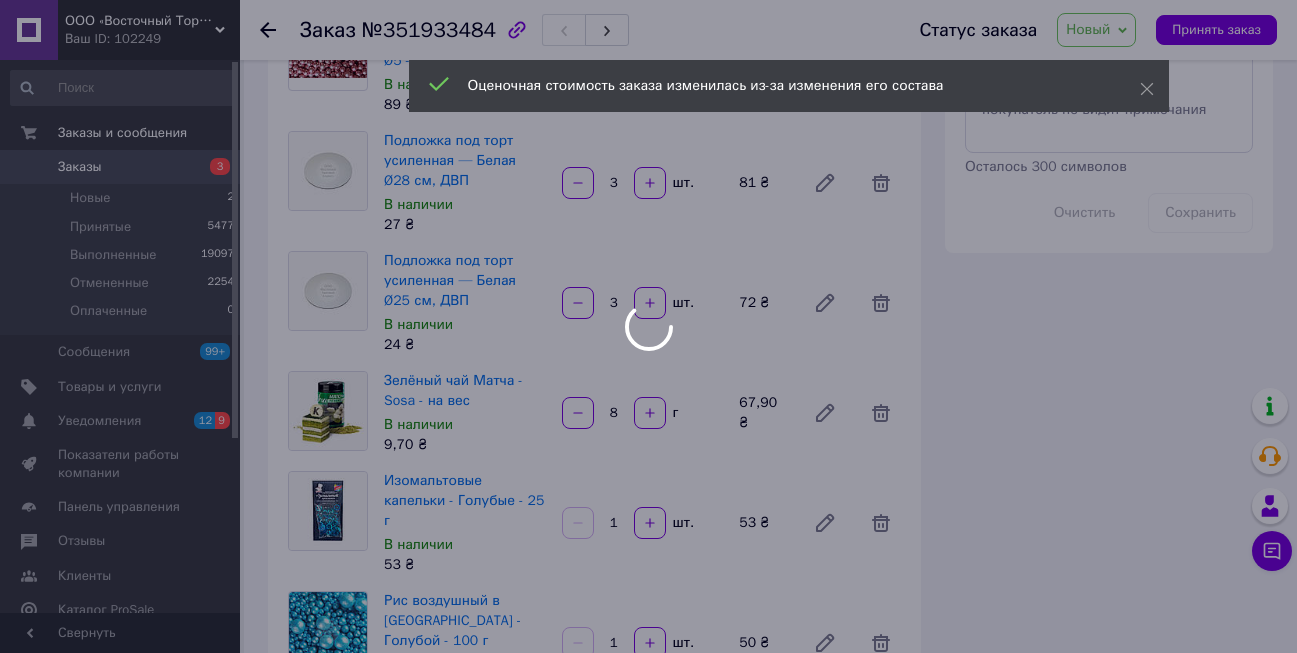click at bounding box center (648, 326) 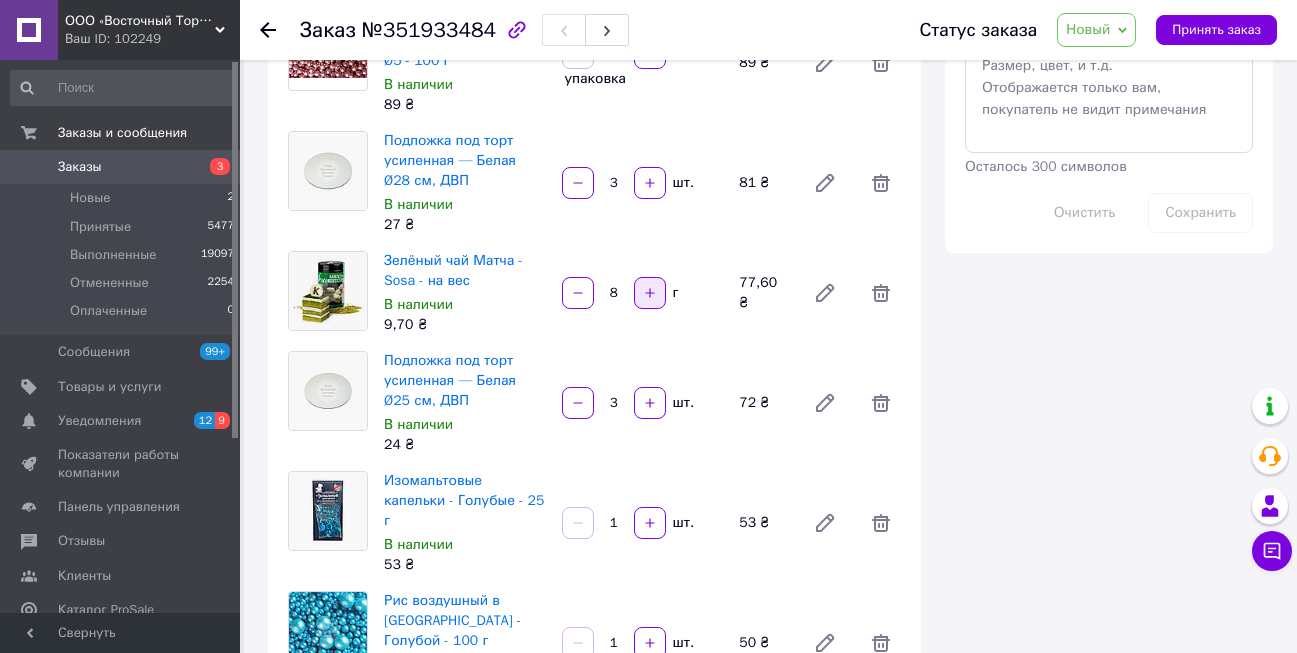 click 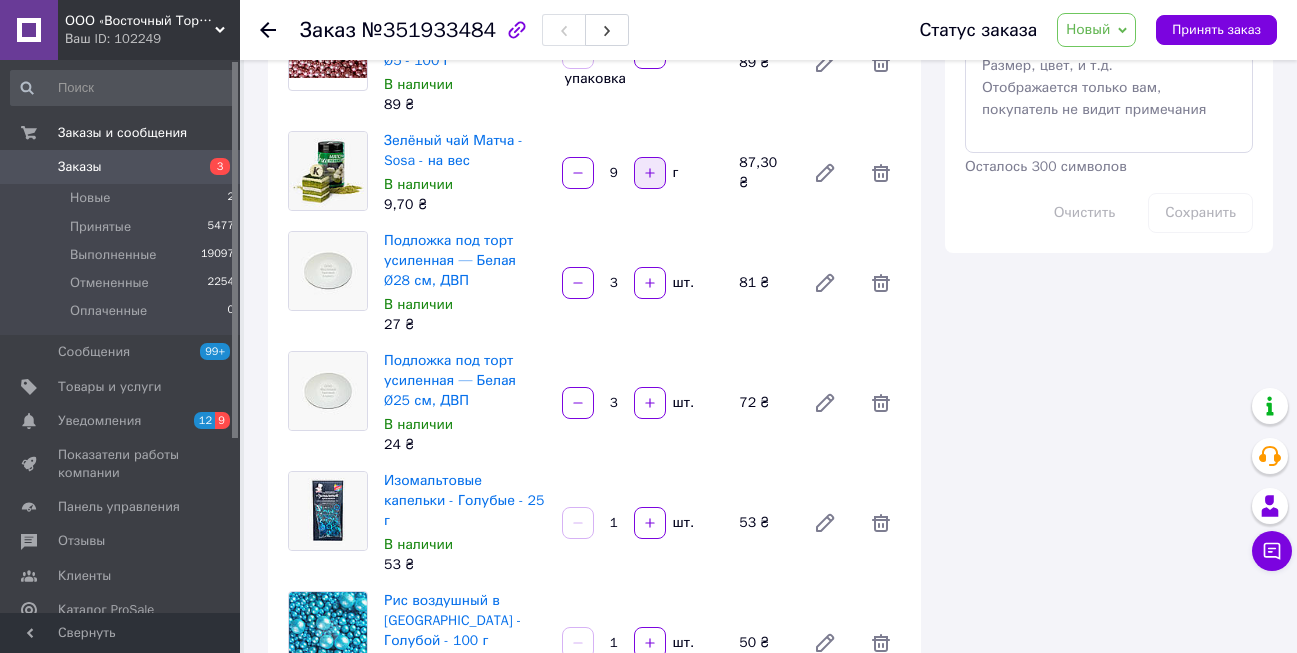 click 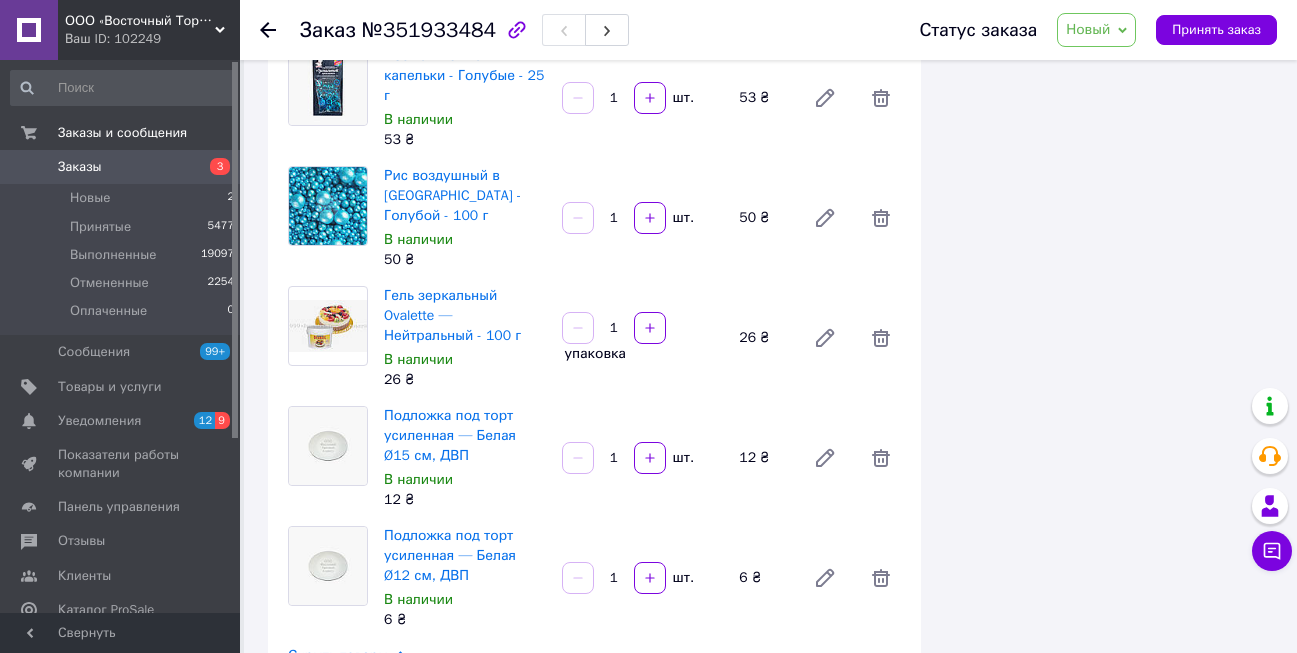 scroll, scrollTop: 1500, scrollLeft: 0, axis: vertical 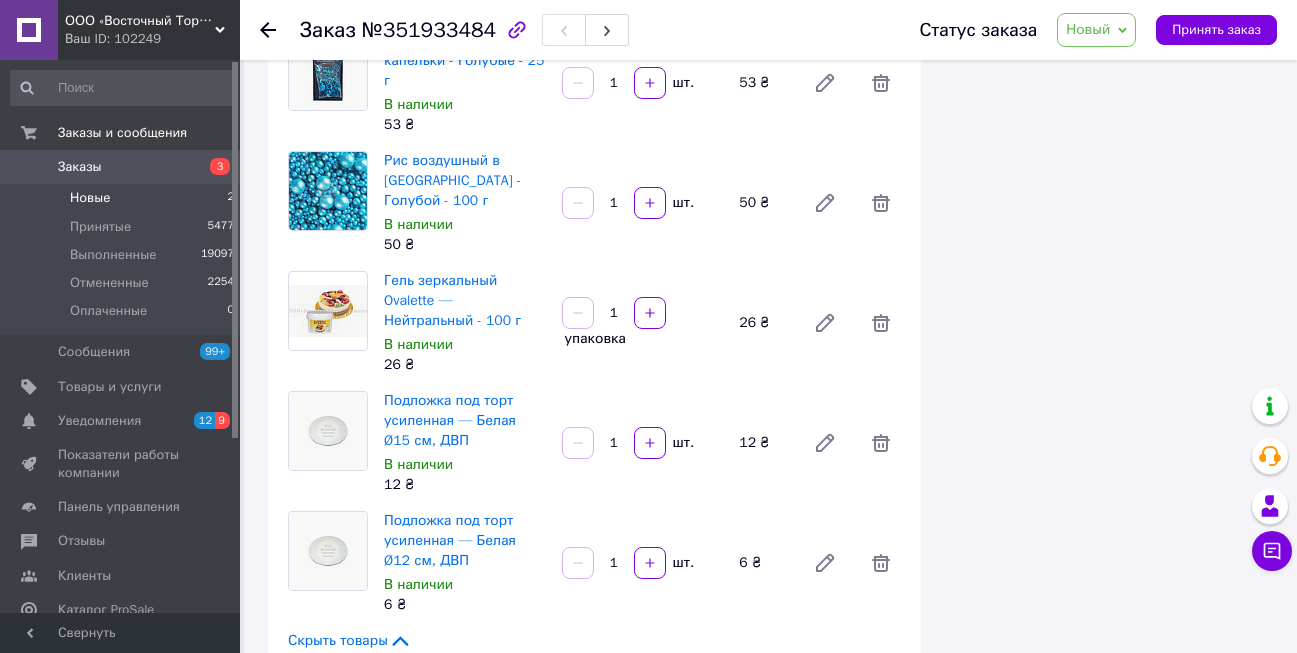 click on "Новые" at bounding box center (90, 198) 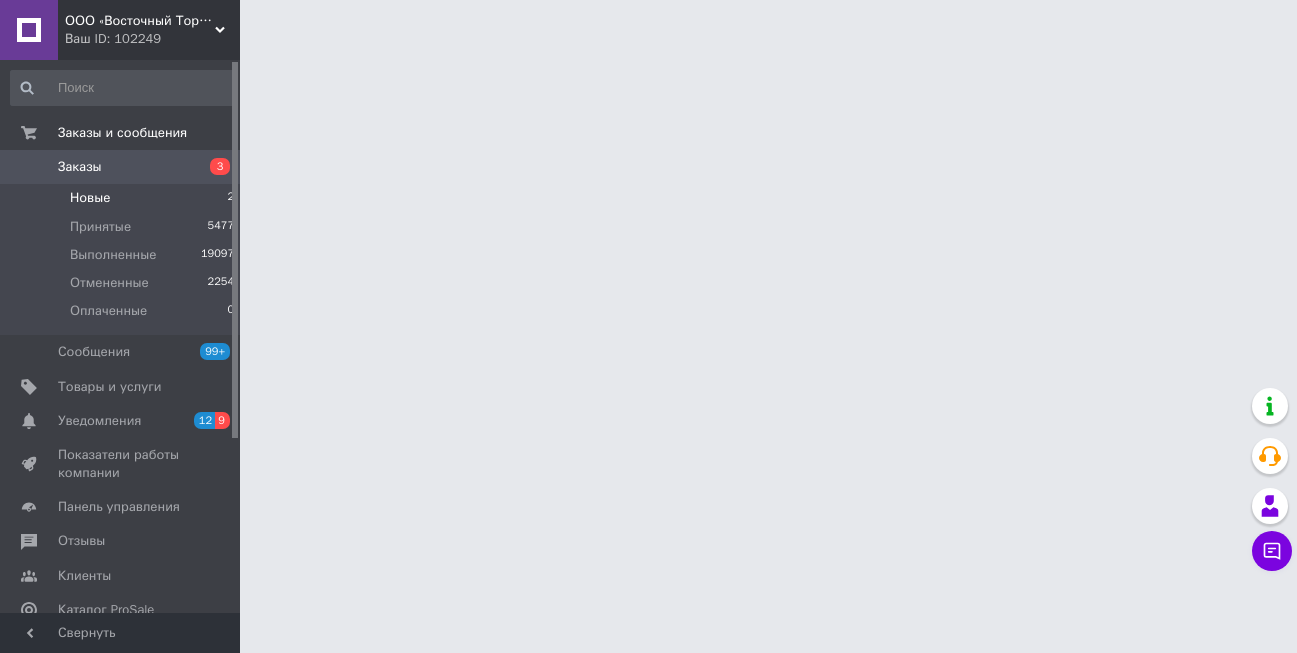 scroll, scrollTop: 0, scrollLeft: 0, axis: both 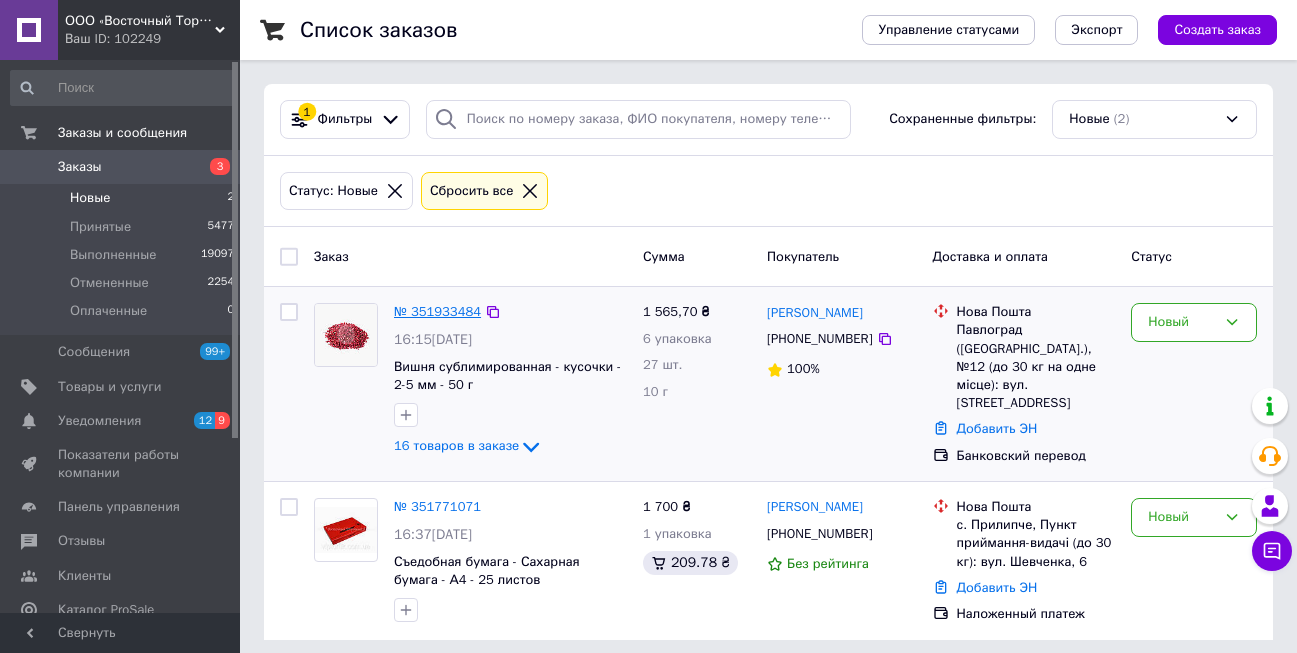 click on "№ 351933484" at bounding box center [437, 311] 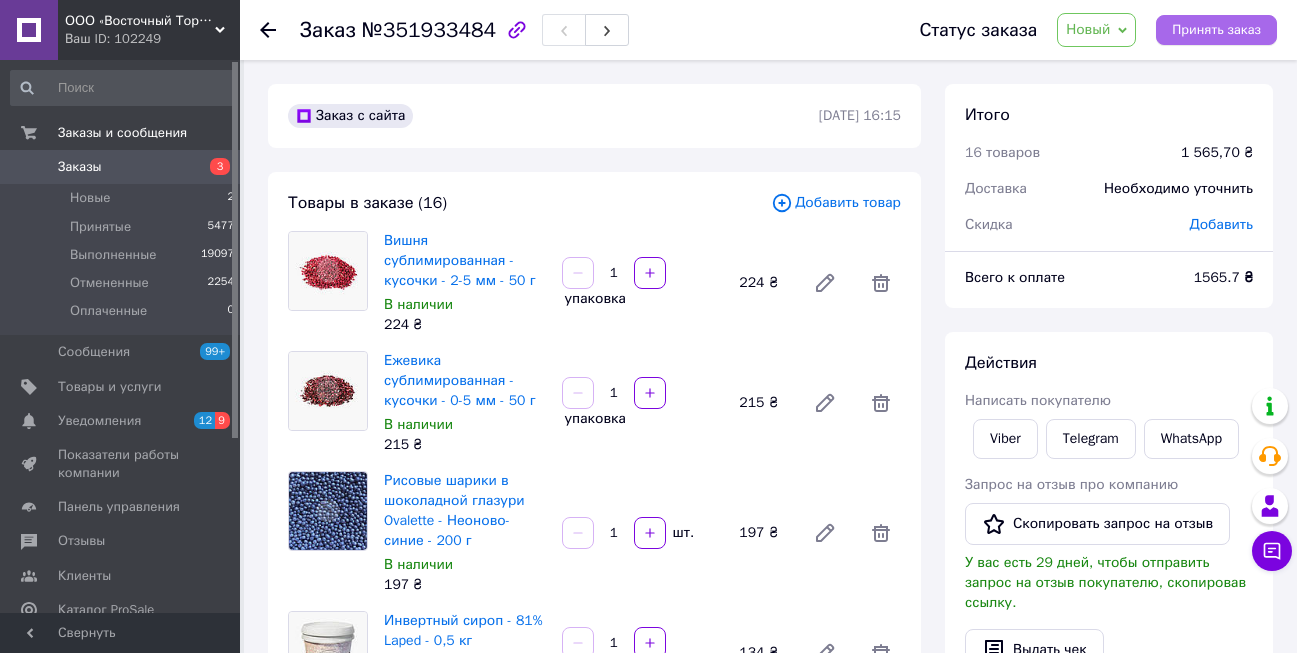 click on "Принять заказ" at bounding box center (1216, 30) 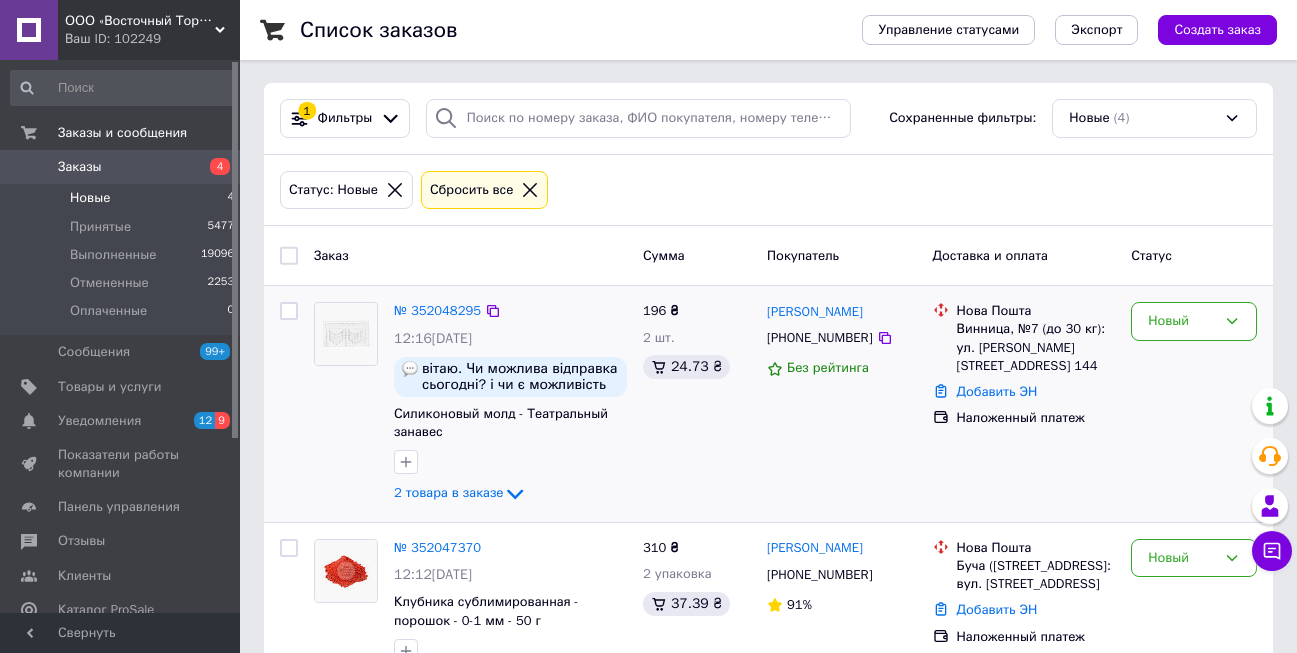 scroll, scrollTop: 0, scrollLeft: 0, axis: both 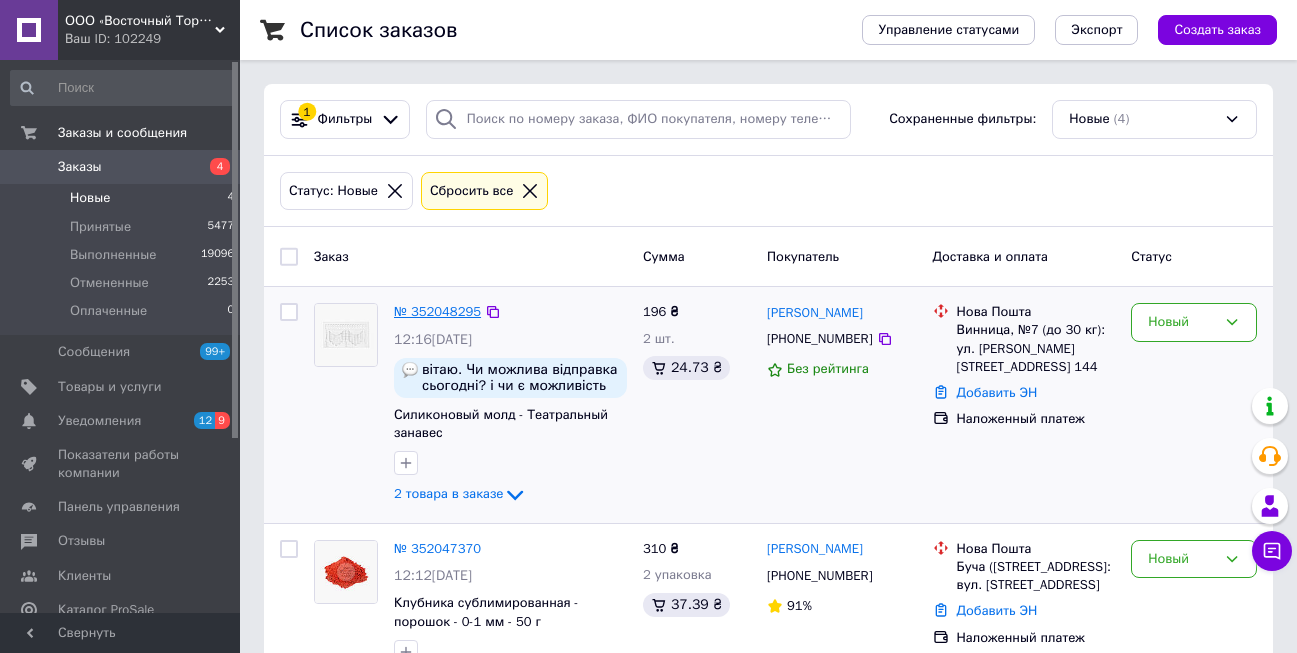 click on "№ 352048295" at bounding box center [437, 311] 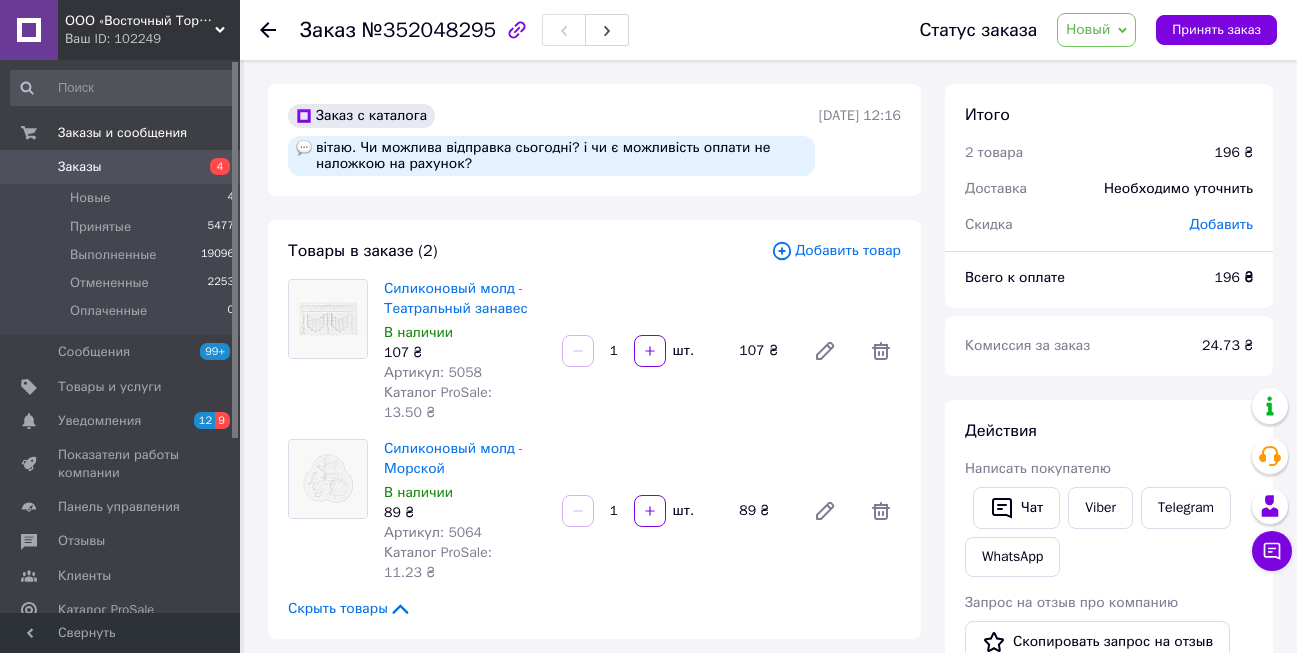 click at bounding box center [328, 479] 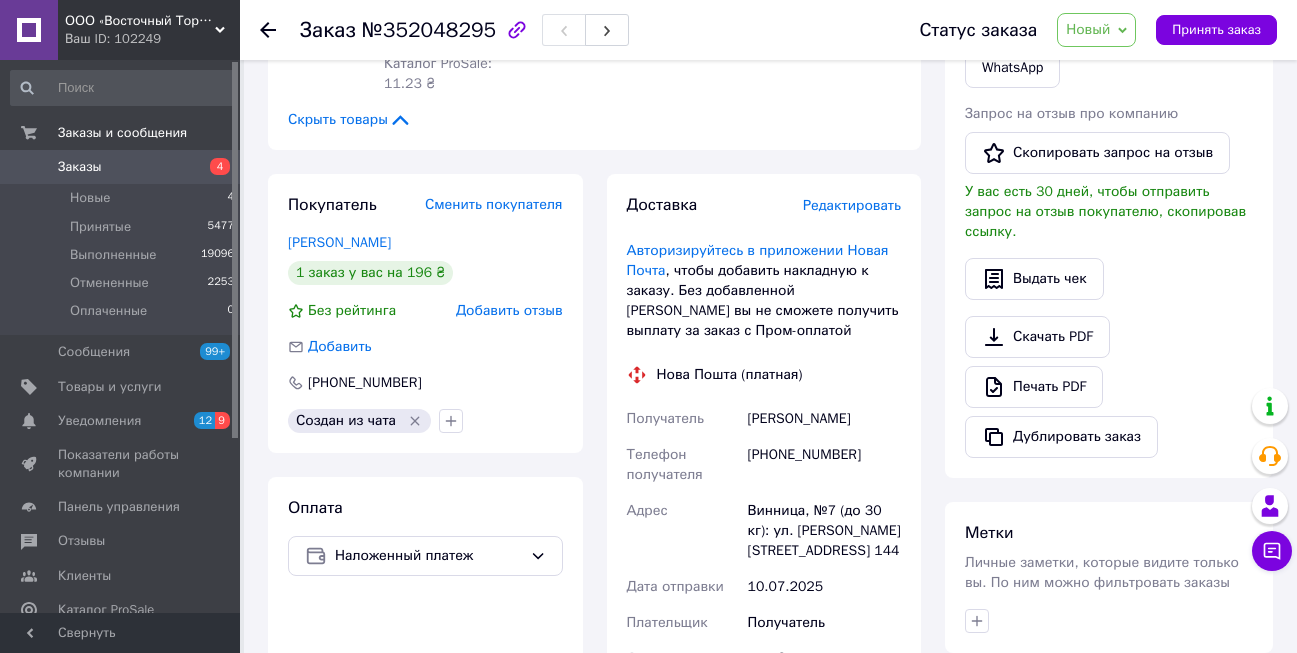 scroll, scrollTop: 500, scrollLeft: 0, axis: vertical 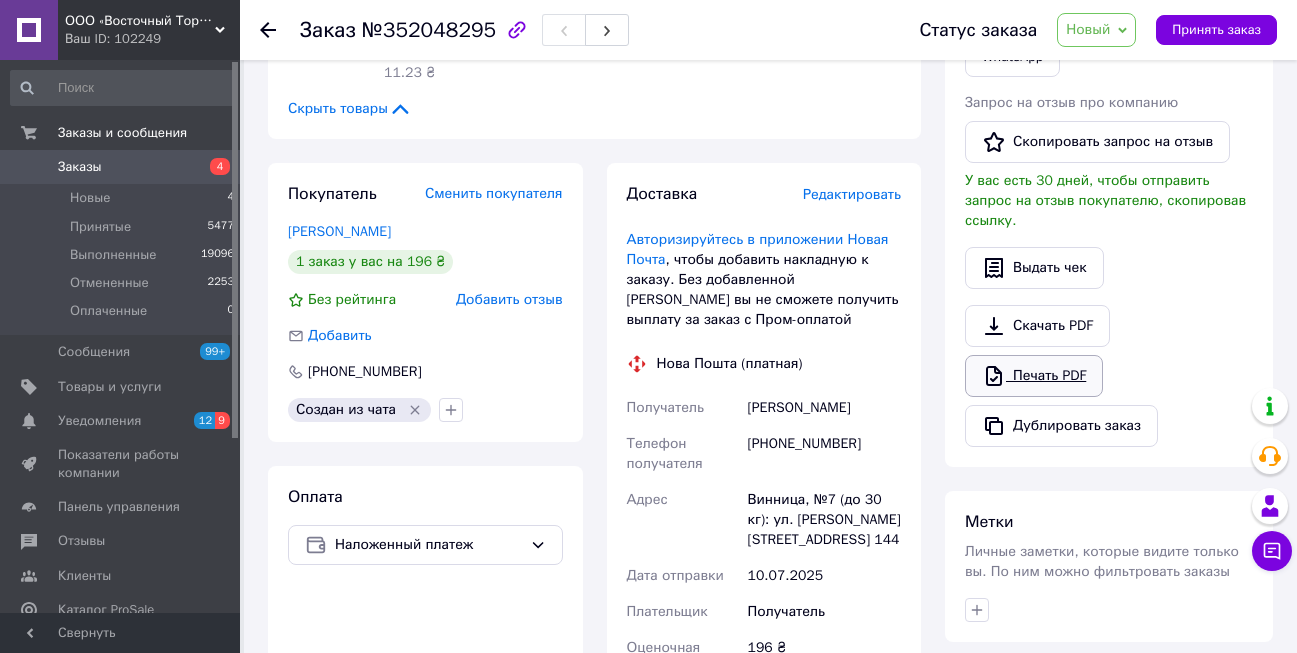 click on "Печать PDF" at bounding box center (1034, 376) 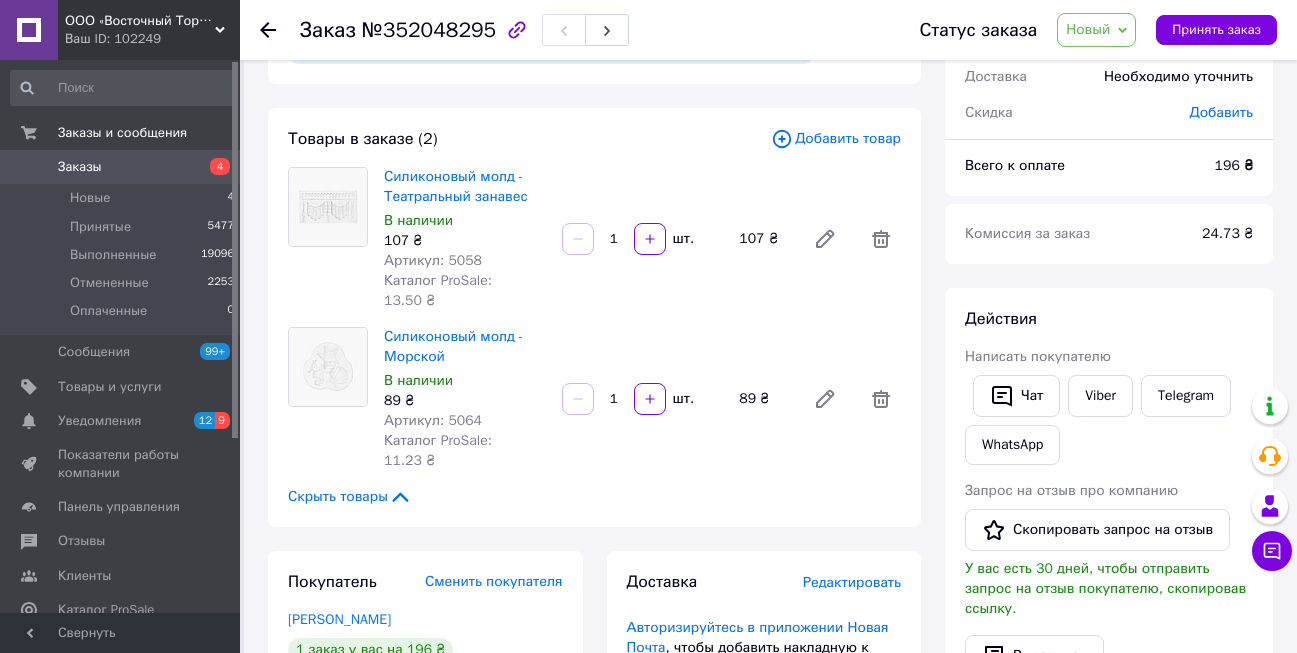 scroll, scrollTop: 100, scrollLeft: 0, axis: vertical 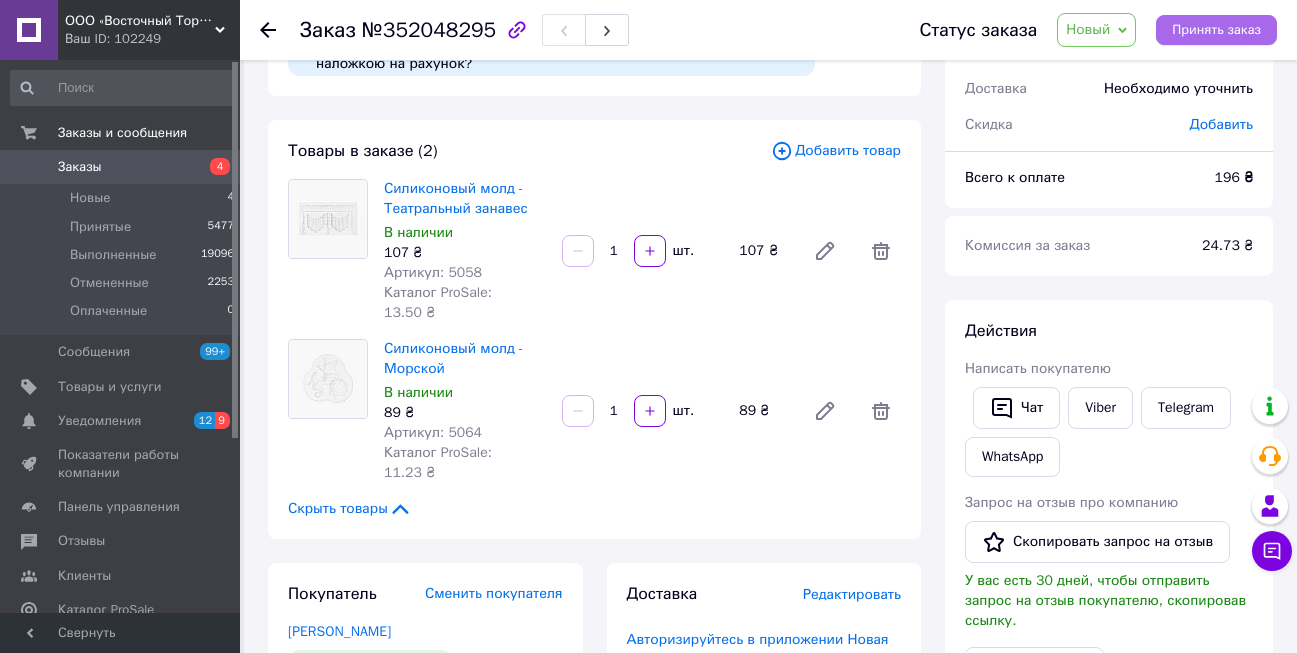 click on "Принять заказ" at bounding box center [1216, 30] 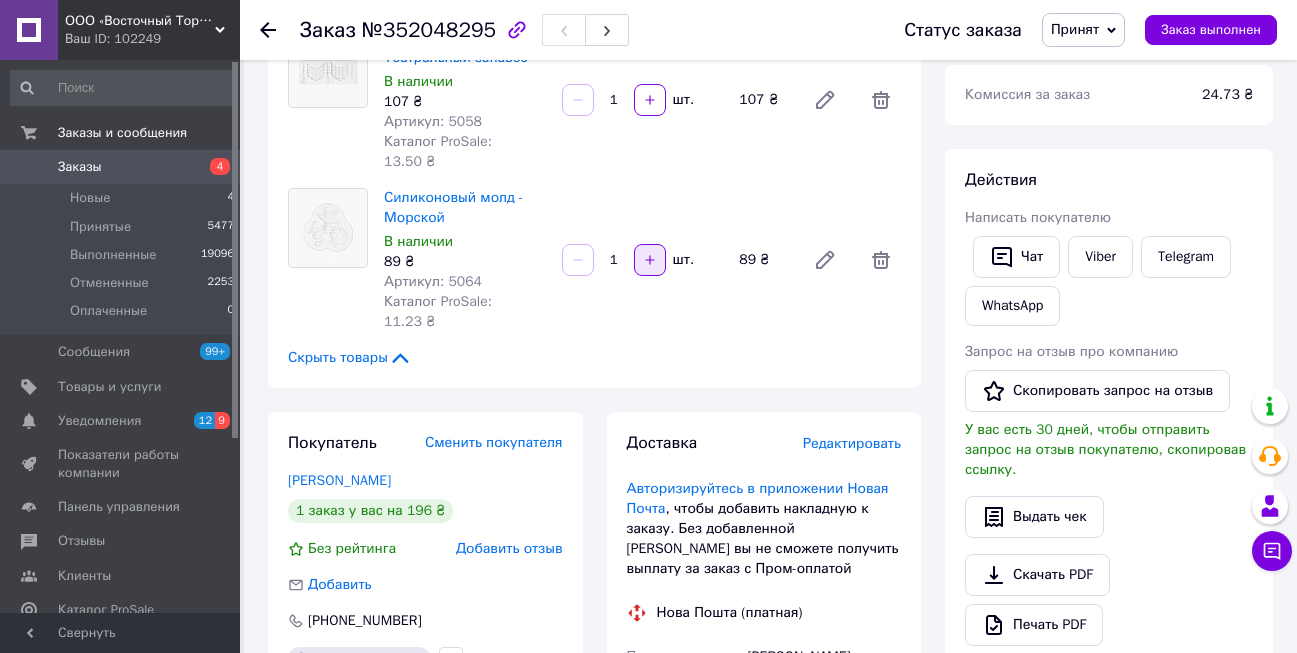 scroll, scrollTop: 200, scrollLeft: 0, axis: vertical 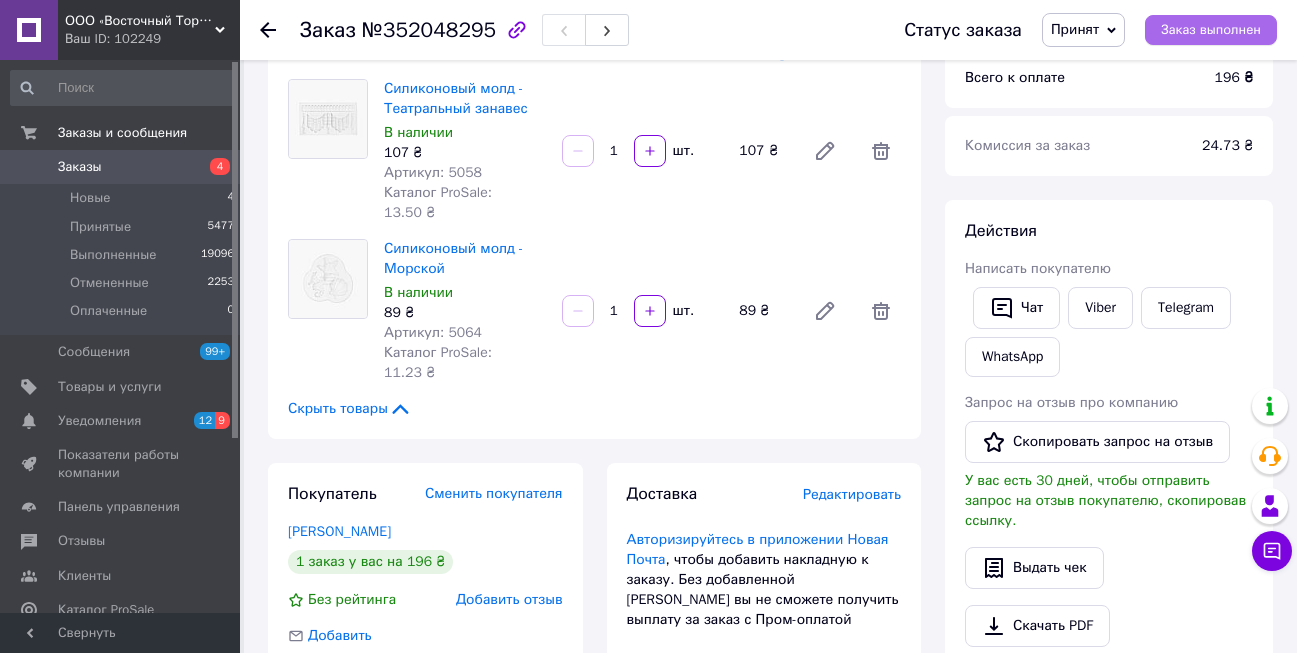 click on "Заказ выполнен" at bounding box center [1211, 30] 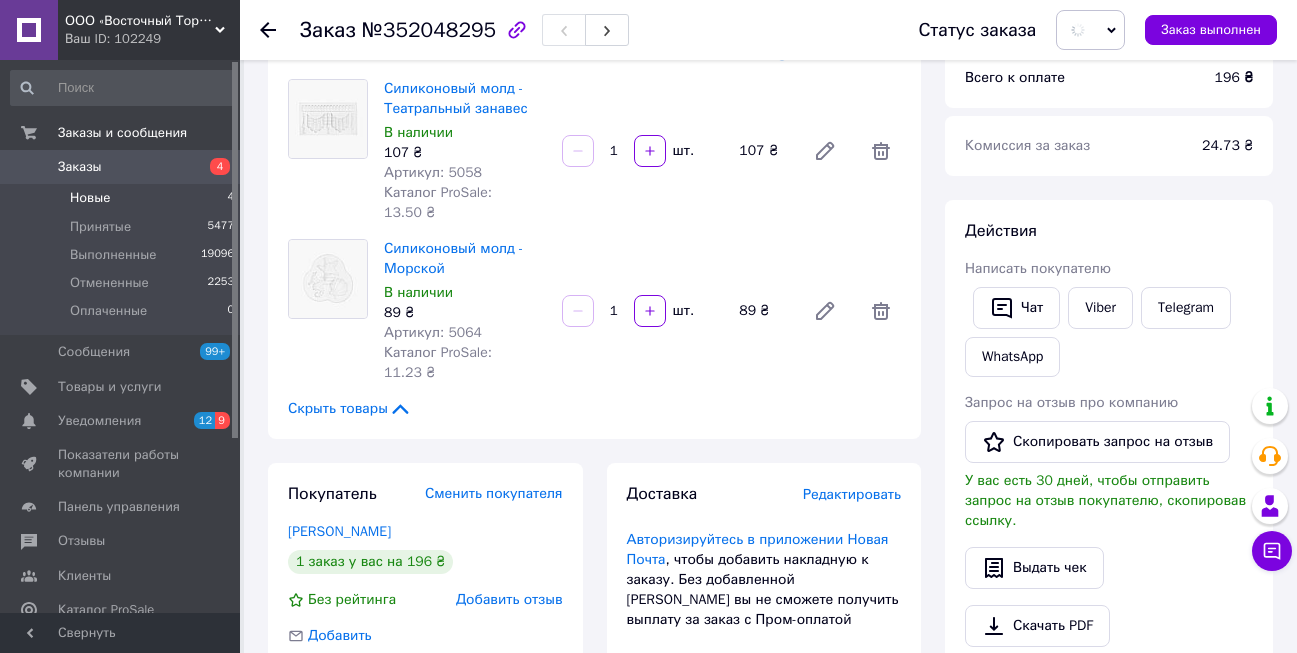 click on "Новые" at bounding box center (90, 198) 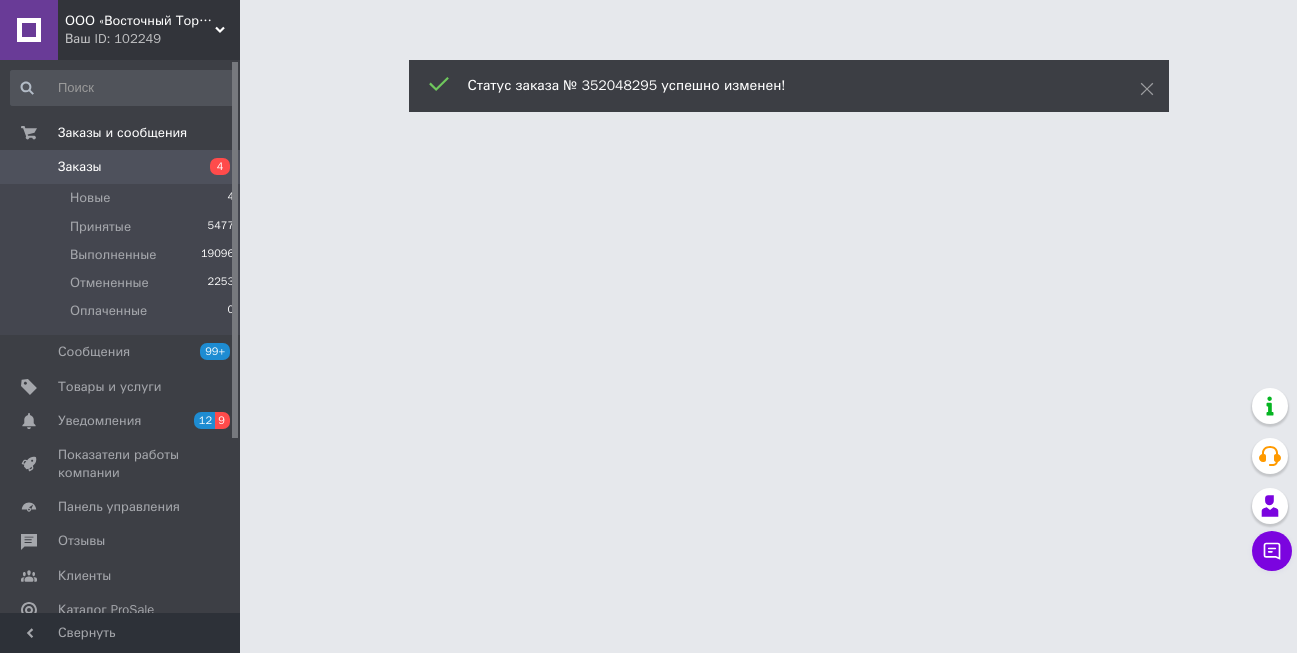 scroll, scrollTop: 0, scrollLeft: 0, axis: both 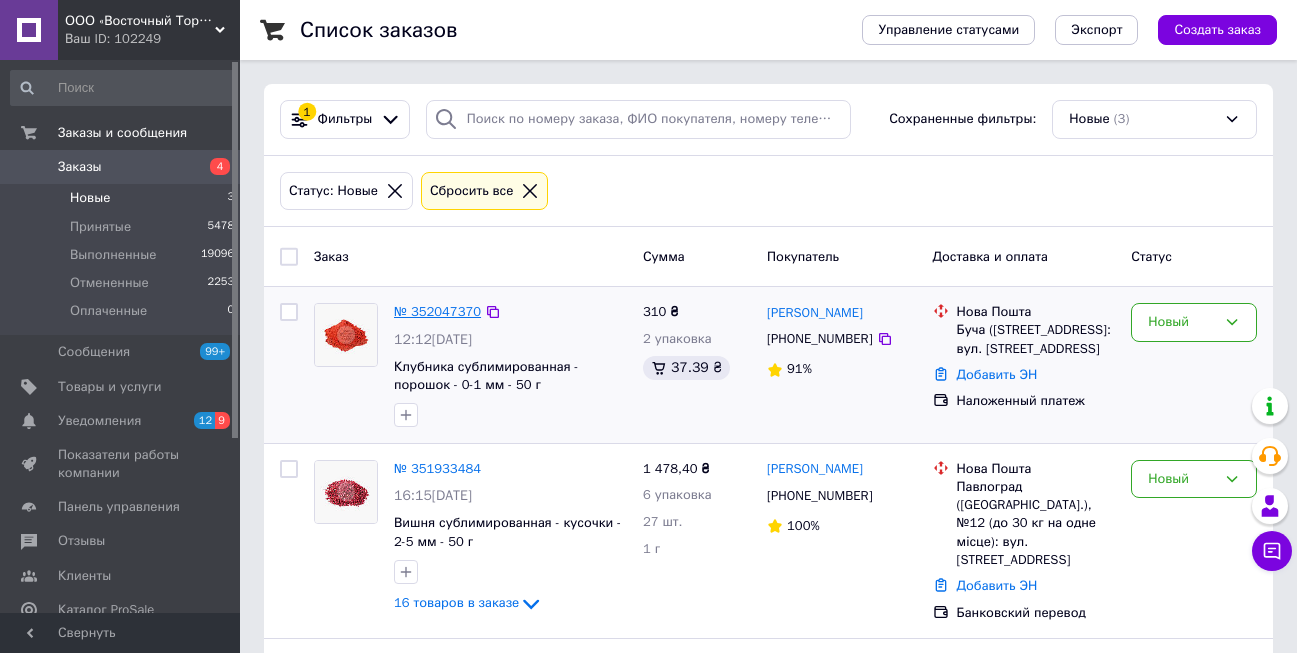 click on "№ 352047370" at bounding box center (437, 311) 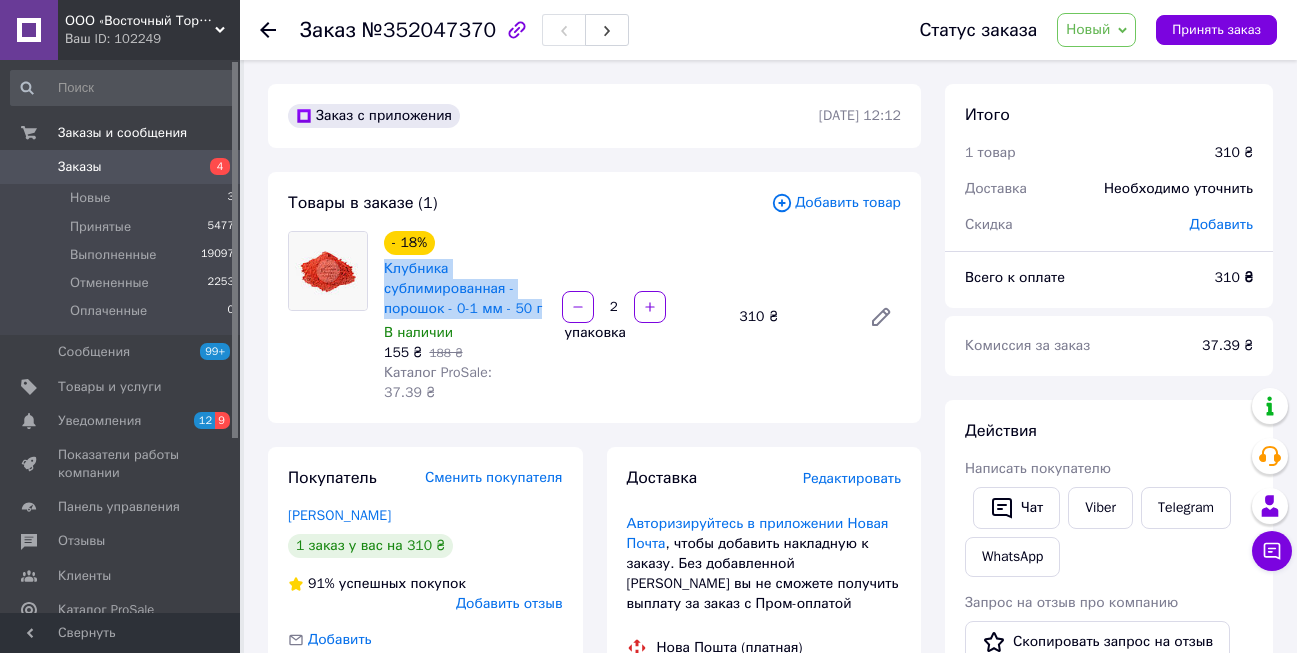drag, startPoint x: 382, startPoint y: 271, endPoint x: 541, endPoint y: 312, distance: 164.2011 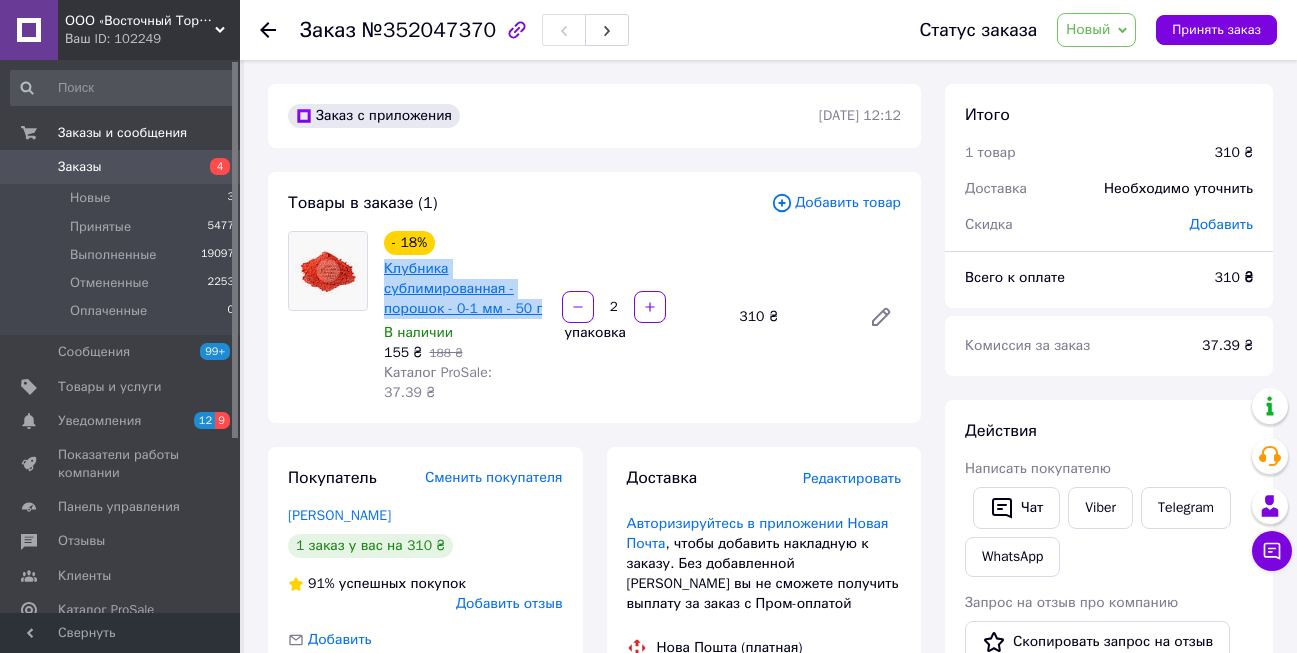 copy on "Клубника сублимированная - порошок - 0-1 мм - 50 г" 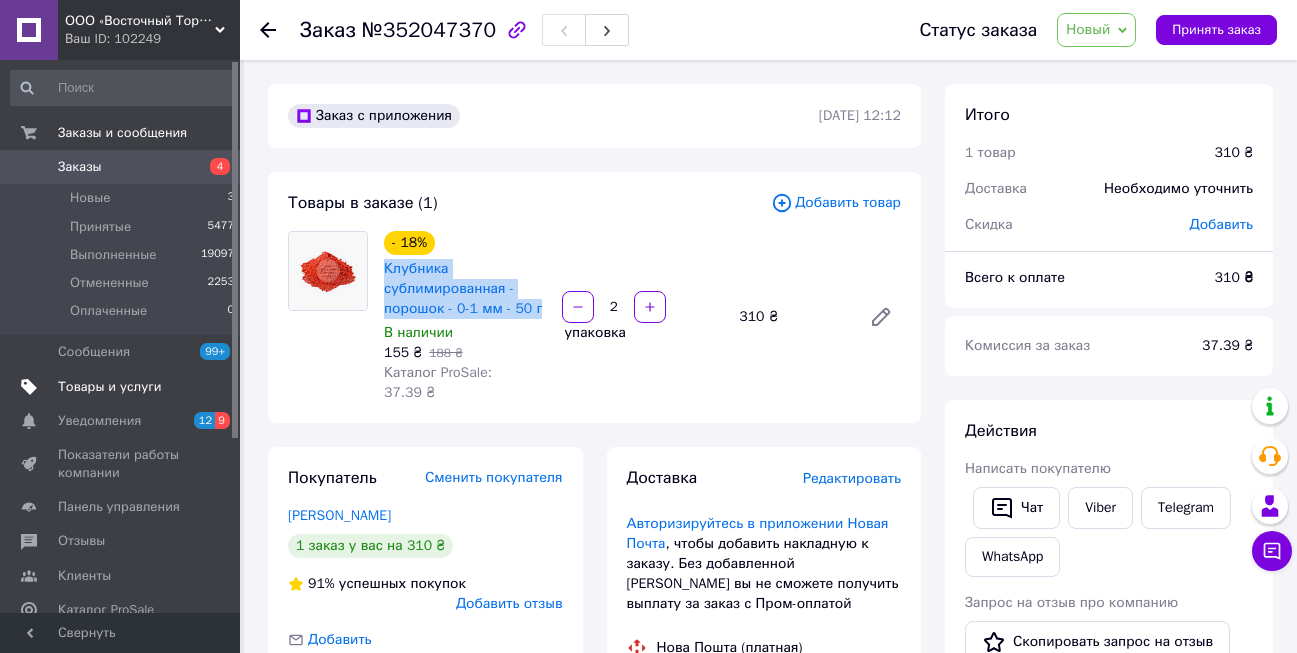 click on "Товары и услуги" at bounding box center [110, 387] 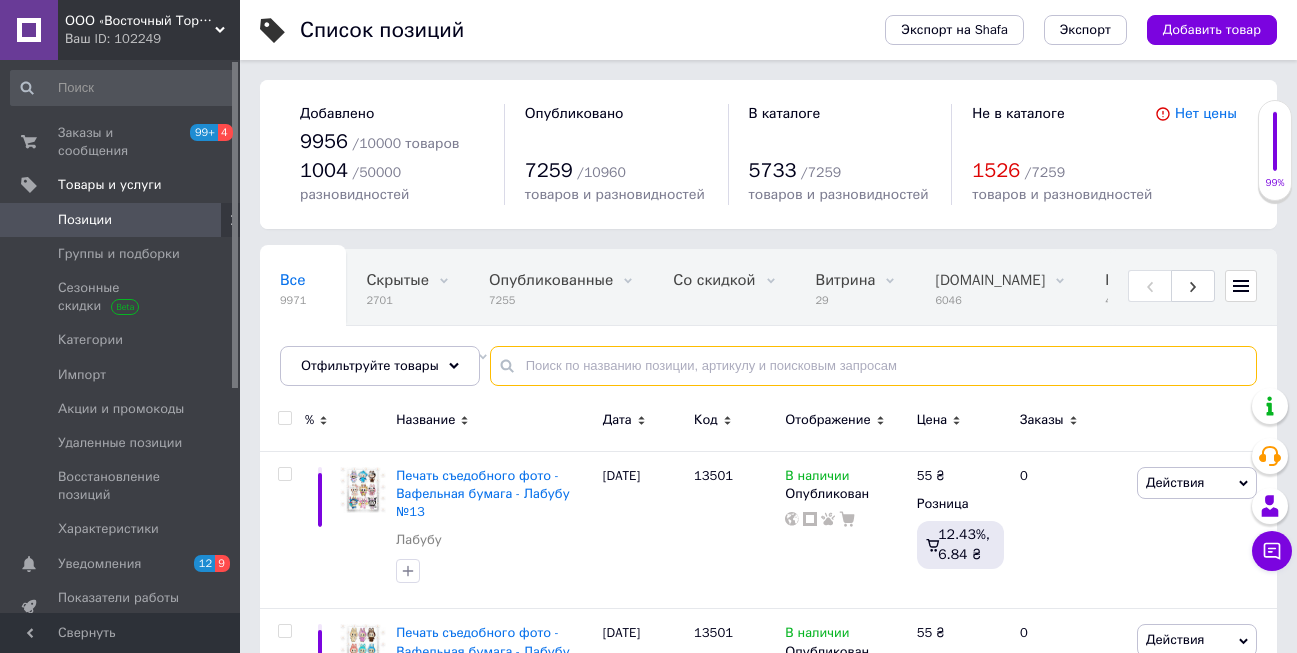 click at bounding box center [873, 366] 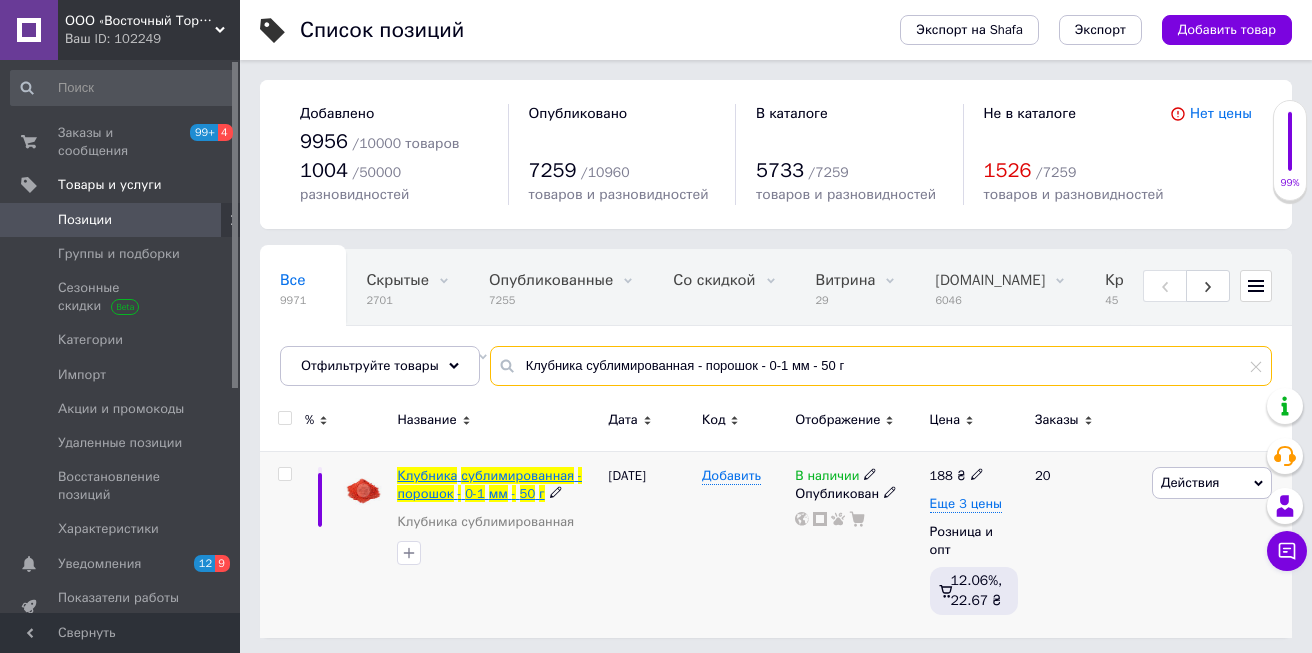 type on "Клубника сублимированная - порошок - 0-1 мм - 50 г" 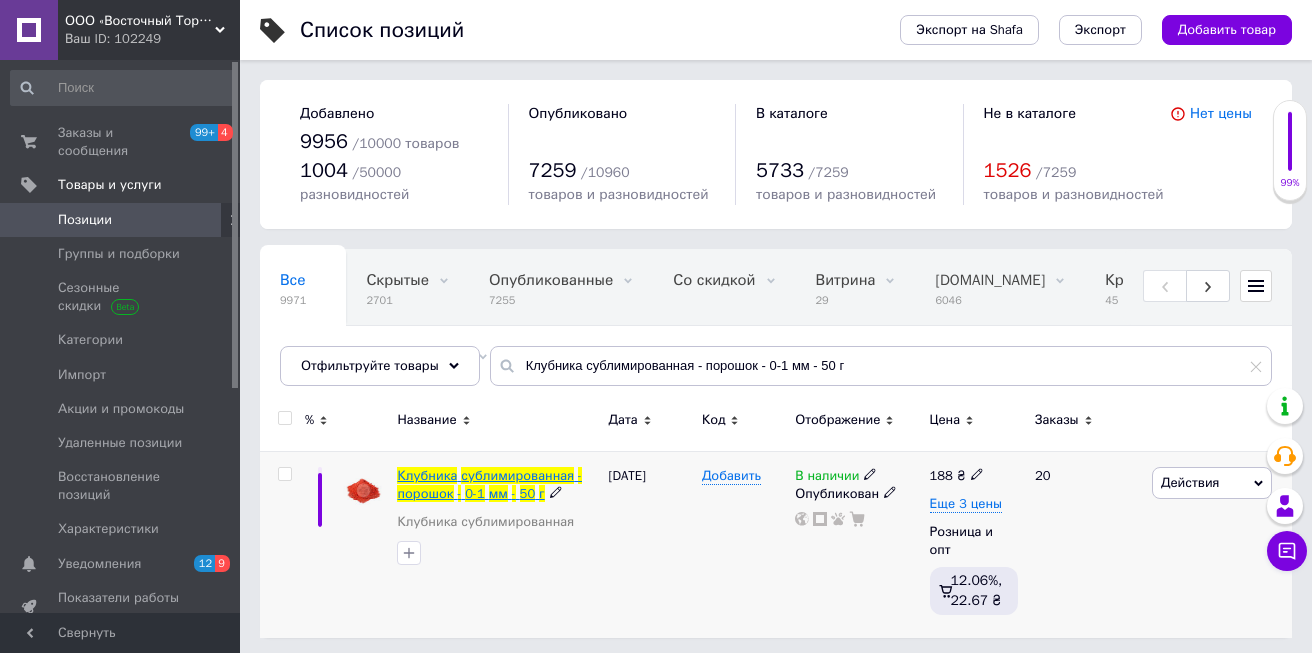 click on "сублимированная" at bounding box center [517, 475] 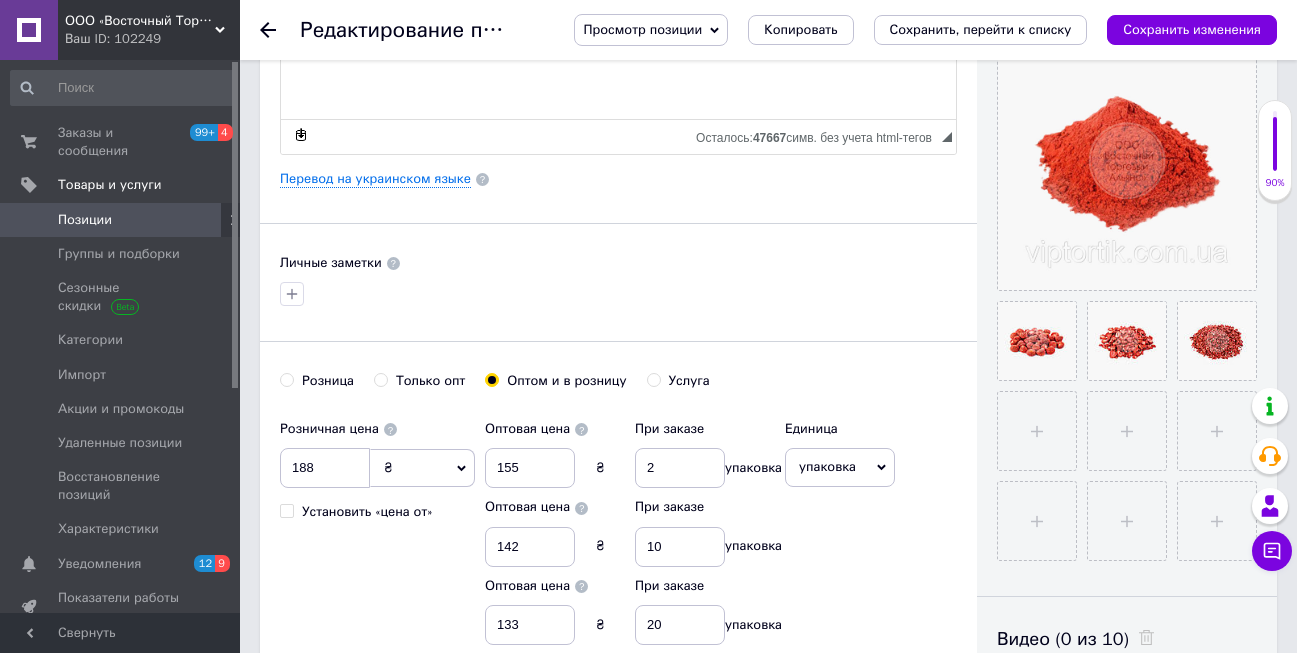 click on "Розница" at bounding box center [286, 379] 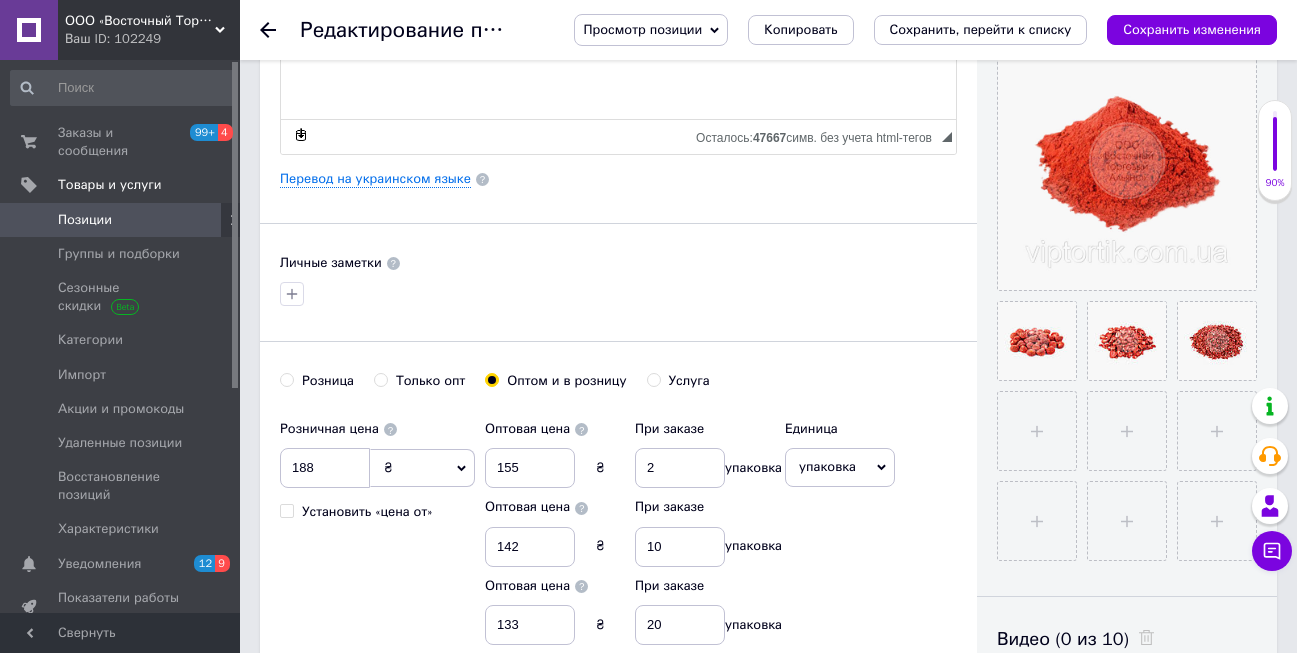 radio on "true" 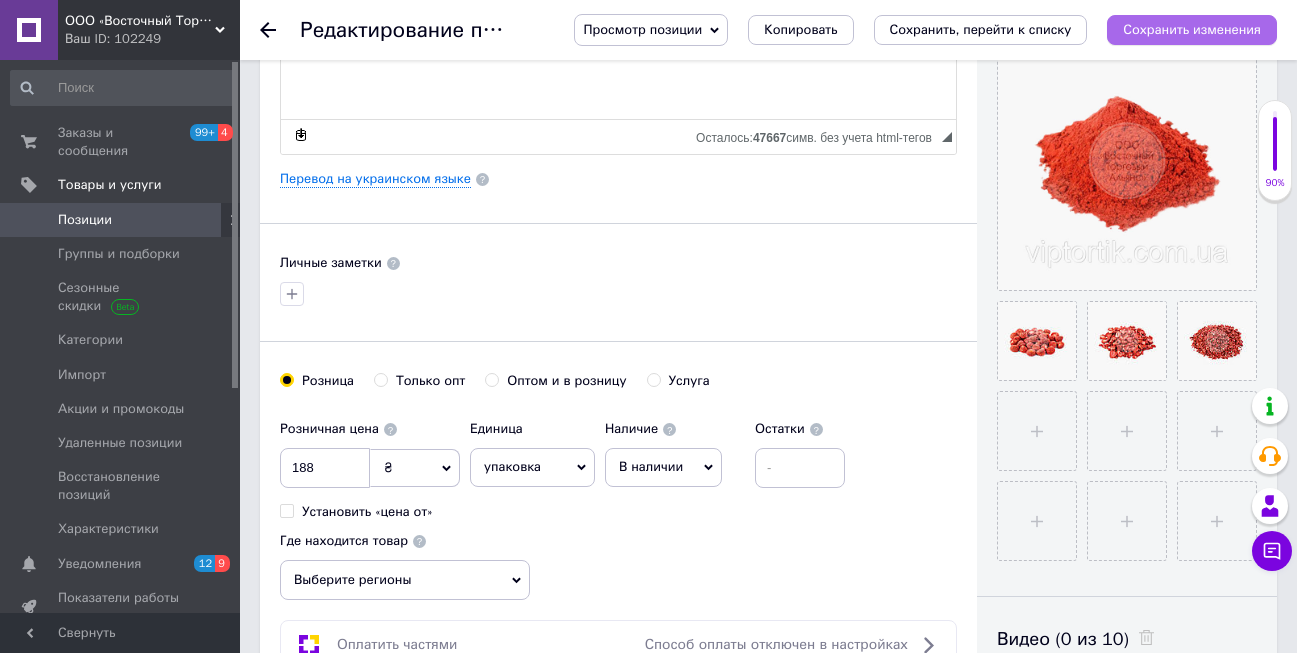 click on "Сохранить изменения" at bounding box center (1192, 30) 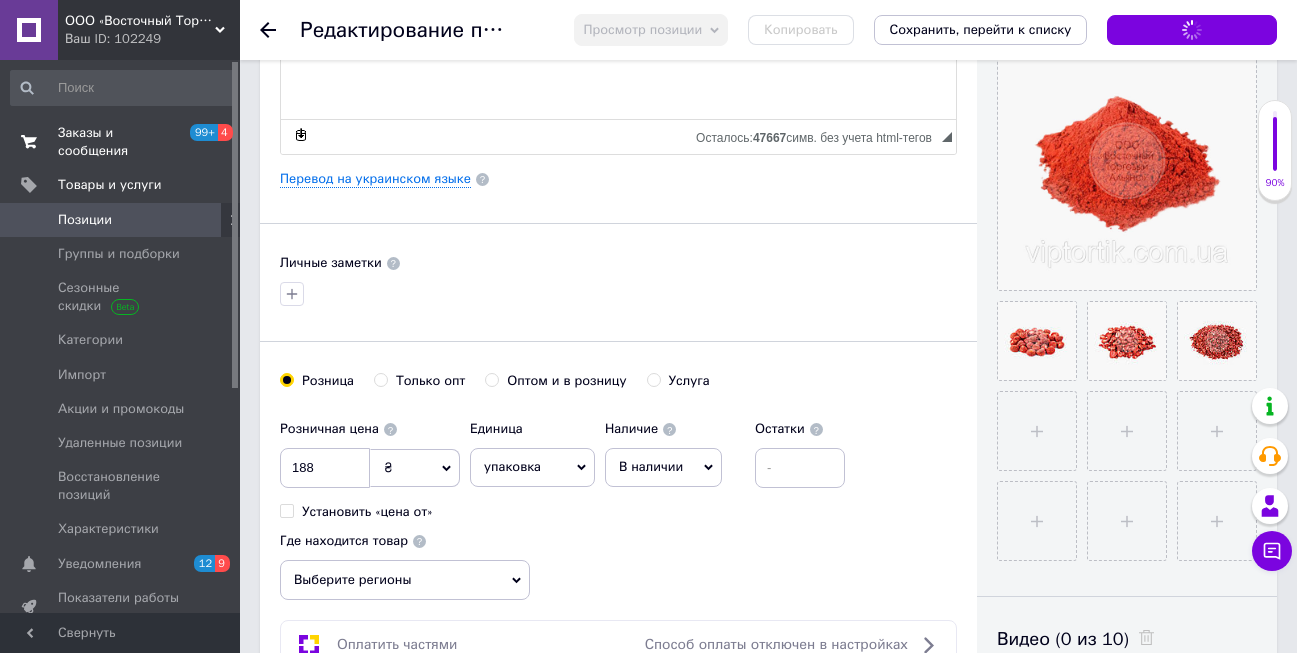 click on "Заказы и сообщения" at bounding box center [121, 142] 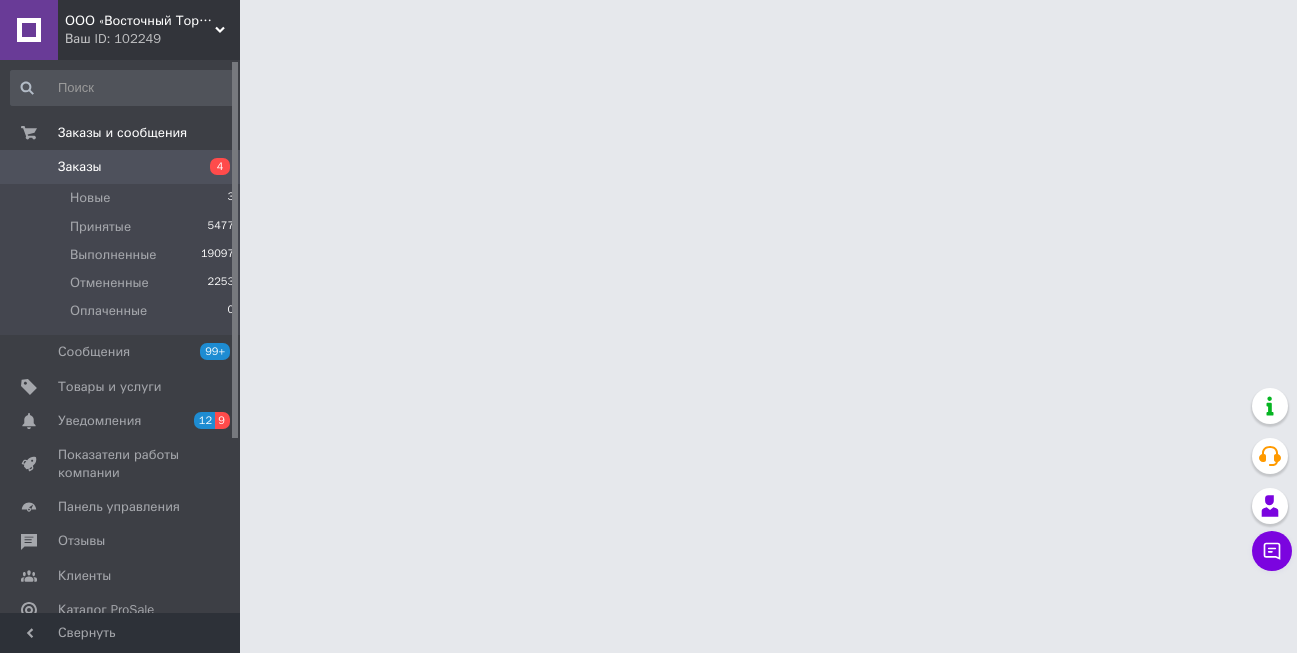 scroll, scrollTop: 0, scrollLeft: 0, axis: both 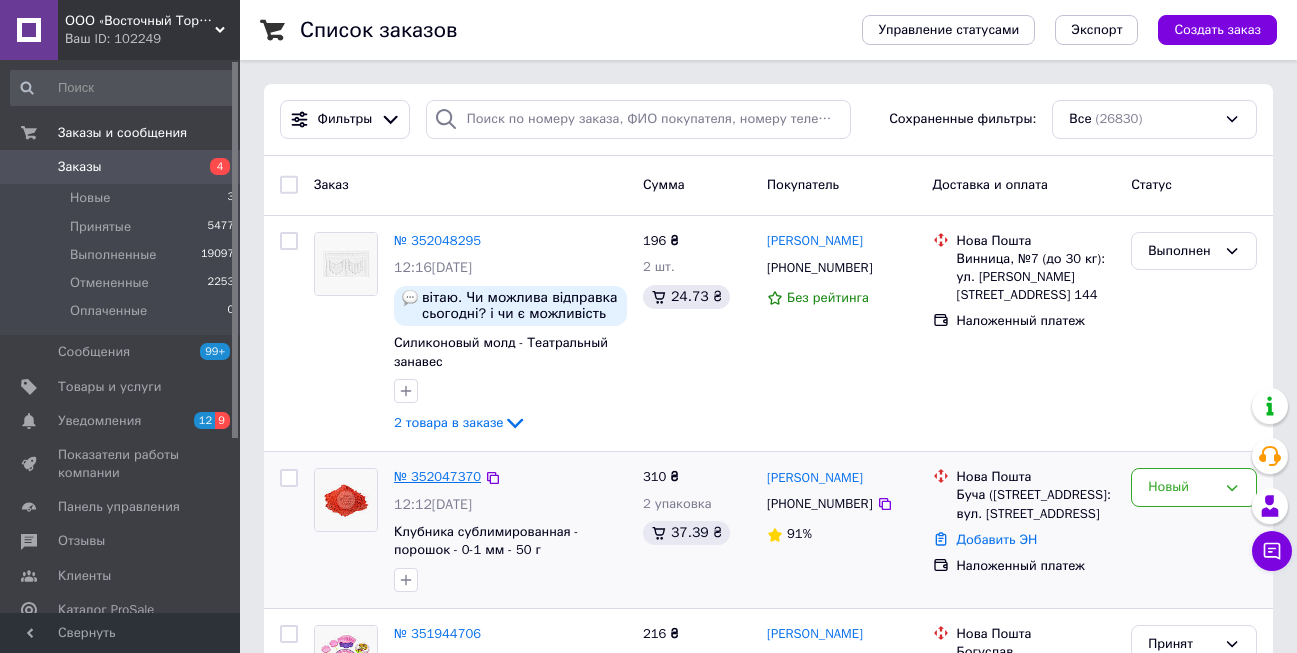 click on "№ 352047370" at bounding box center [437, 476] 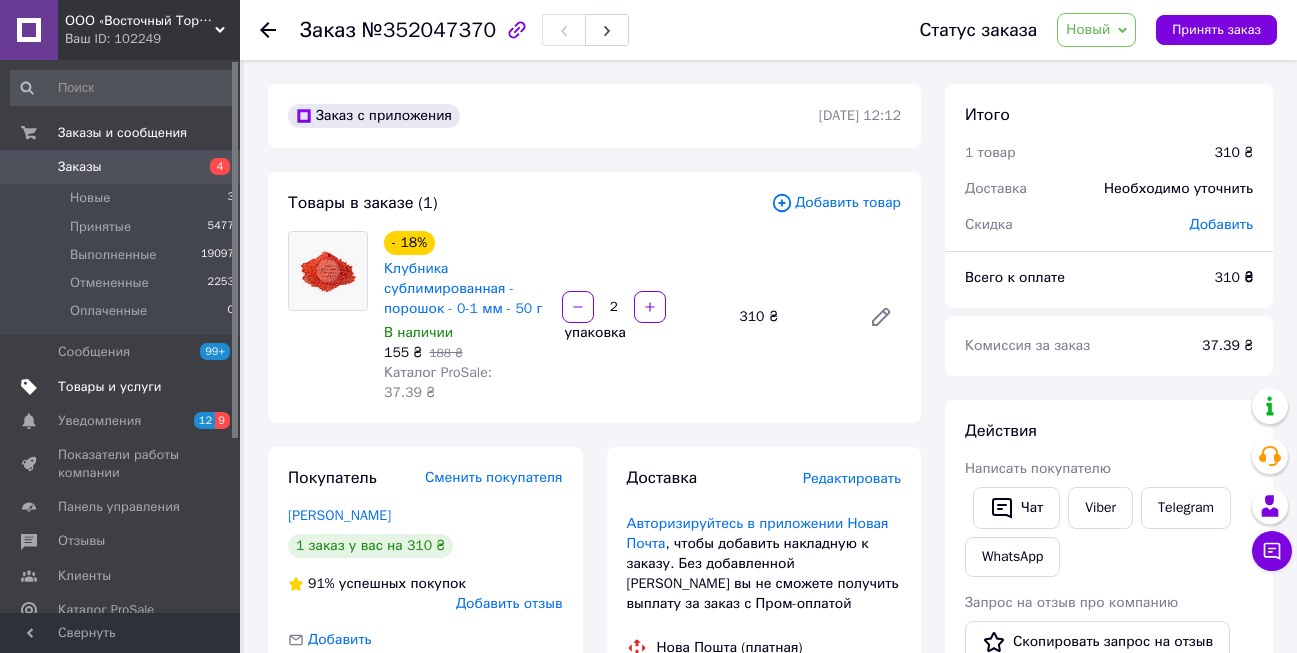 click on "Товары и услуги" at bounding box center [110, 387] 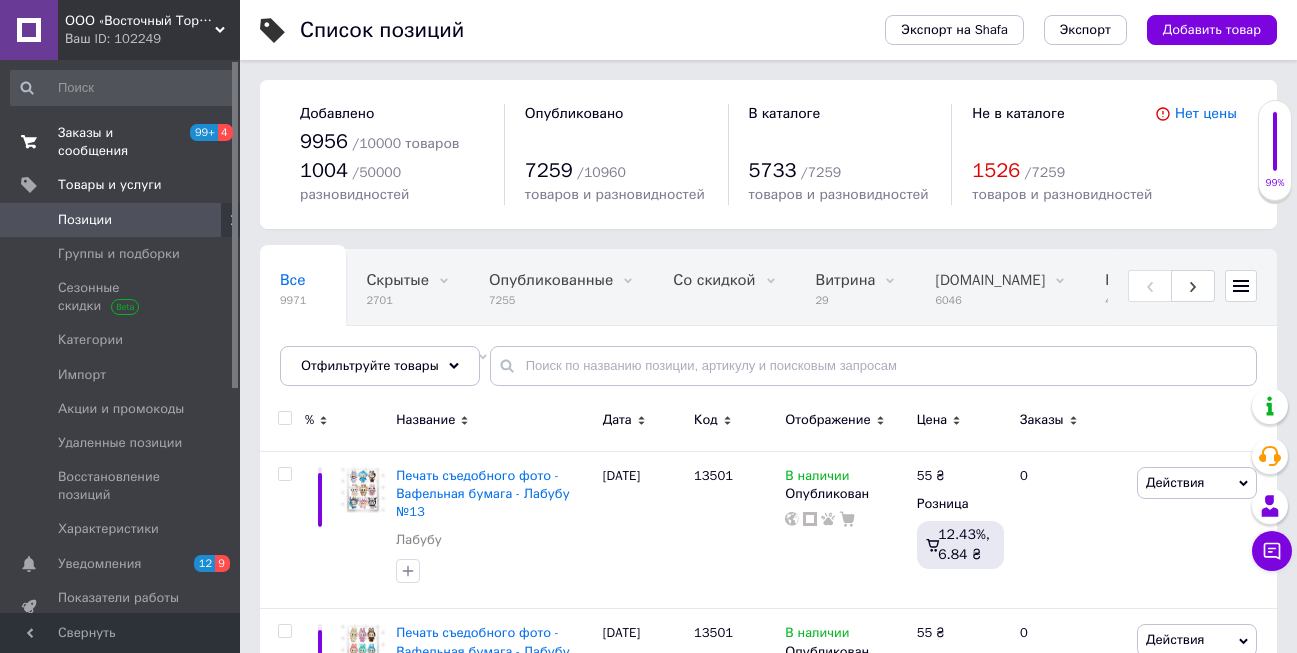 click on "Заказы и сообщения" at bounding box center [121, 142] 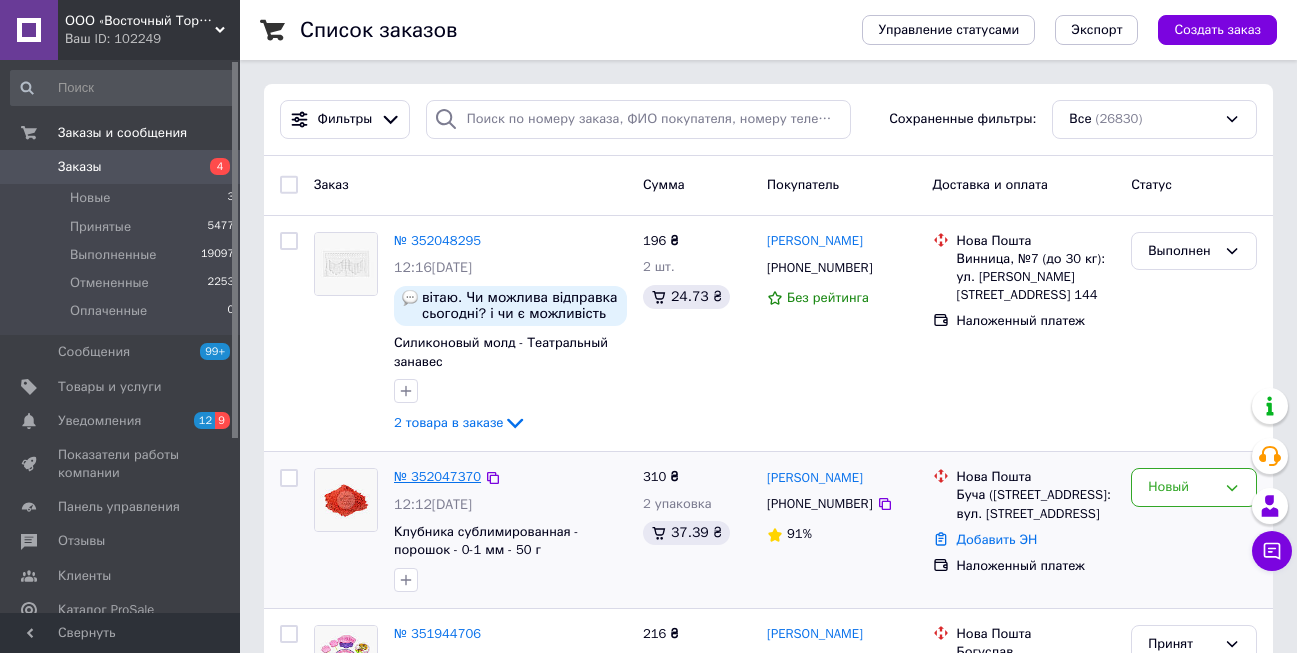 click on "№ 352047370" at bounding box center (437, 476) 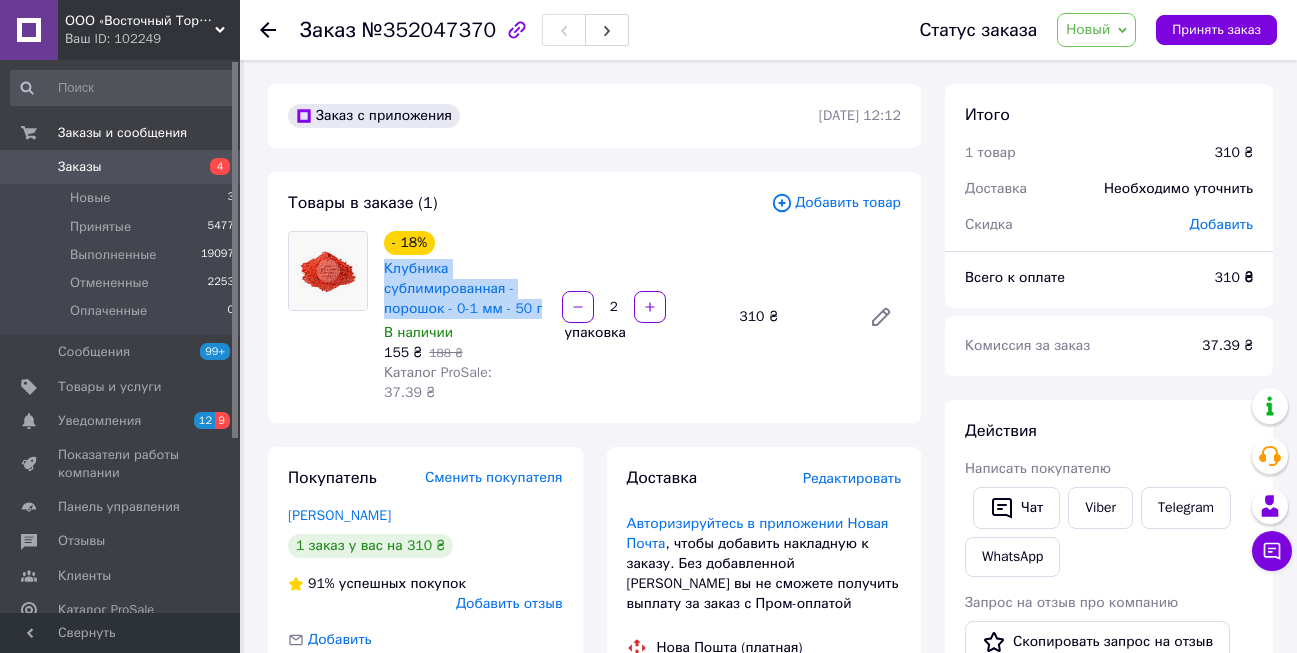 drag, startPoint x: 381, startPoint y: 267, endPoint x: 540, endPoint y: 312, distance: 165.24527 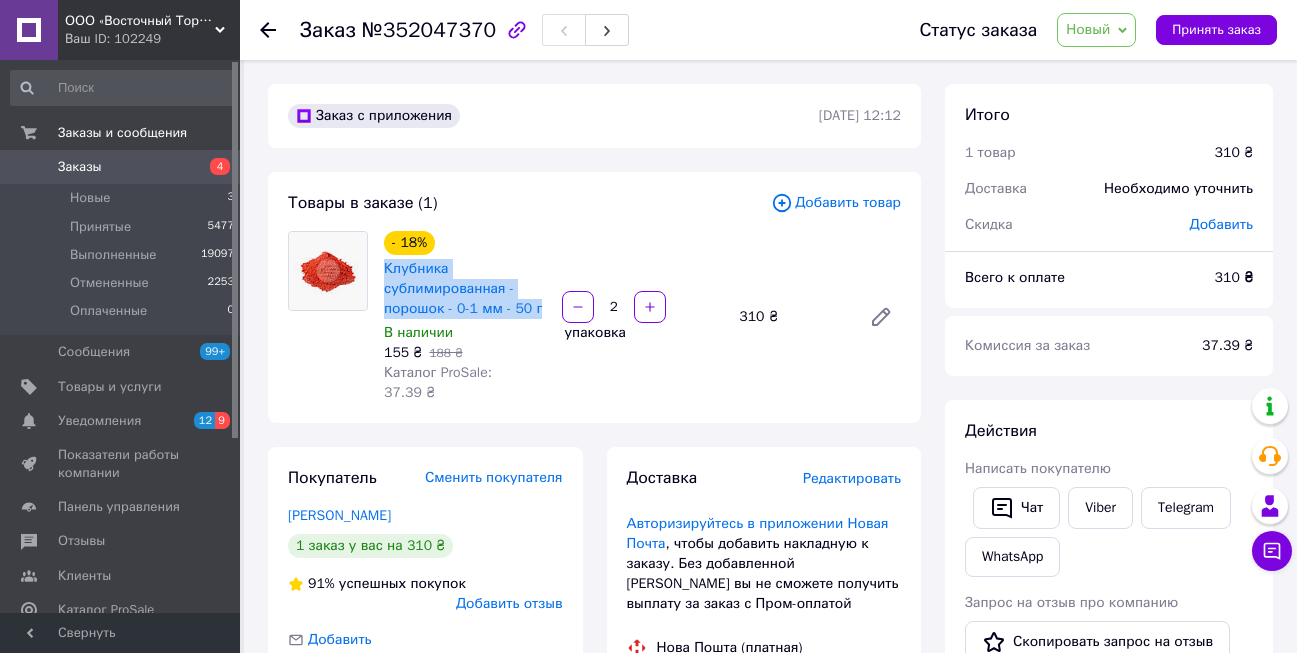 copy on "Клубника сублимированная - порошок - 0-1 мм - 50 г" 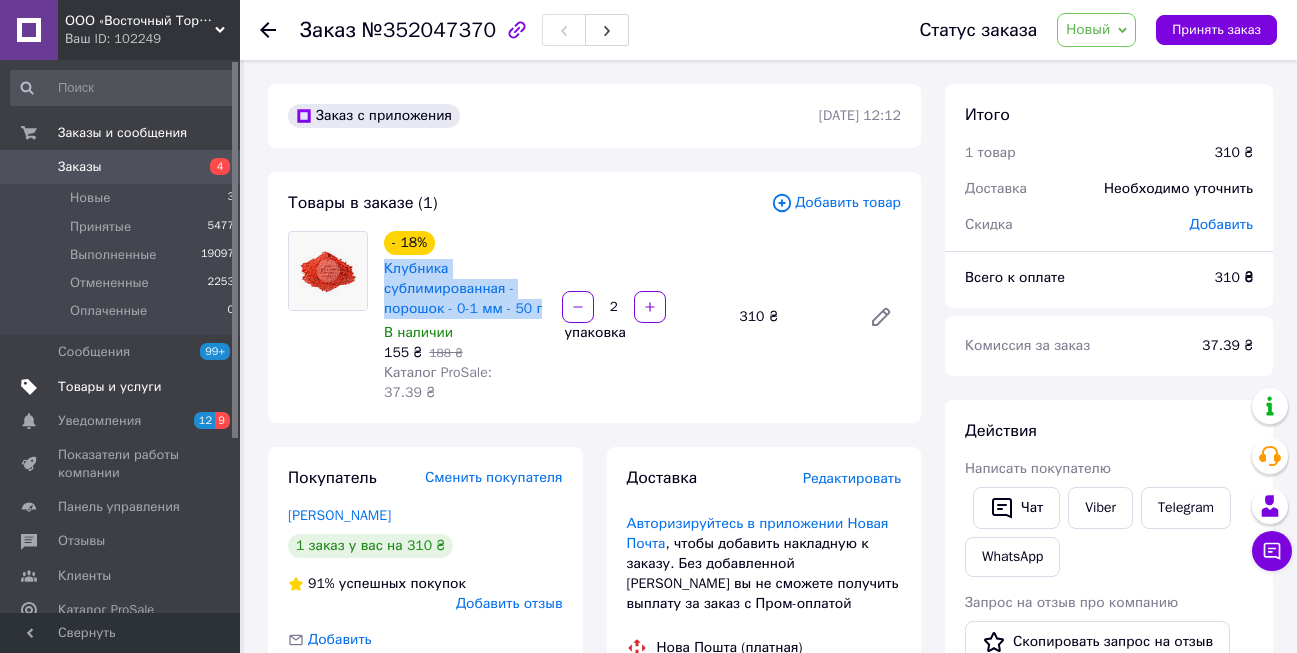 click on "Товары и услуги" at bounding box center [110, 387] 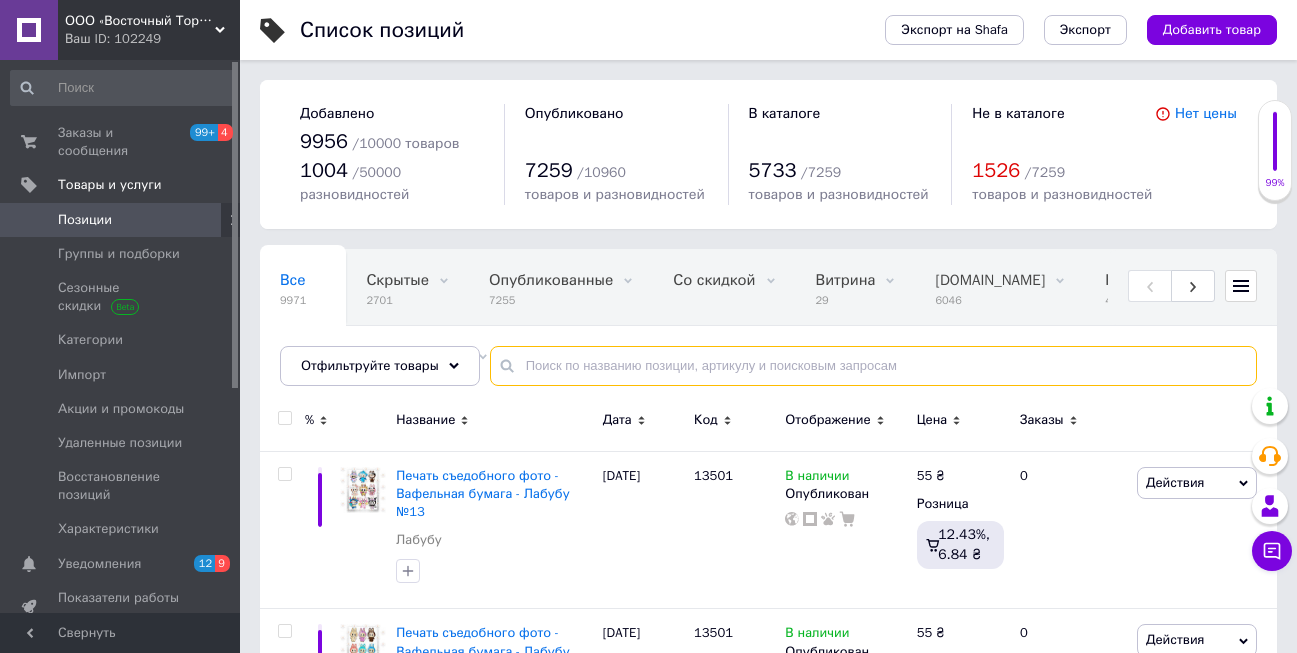 paste on "Клубника сублимированная - порошок - 0-1 мм - 50 г" 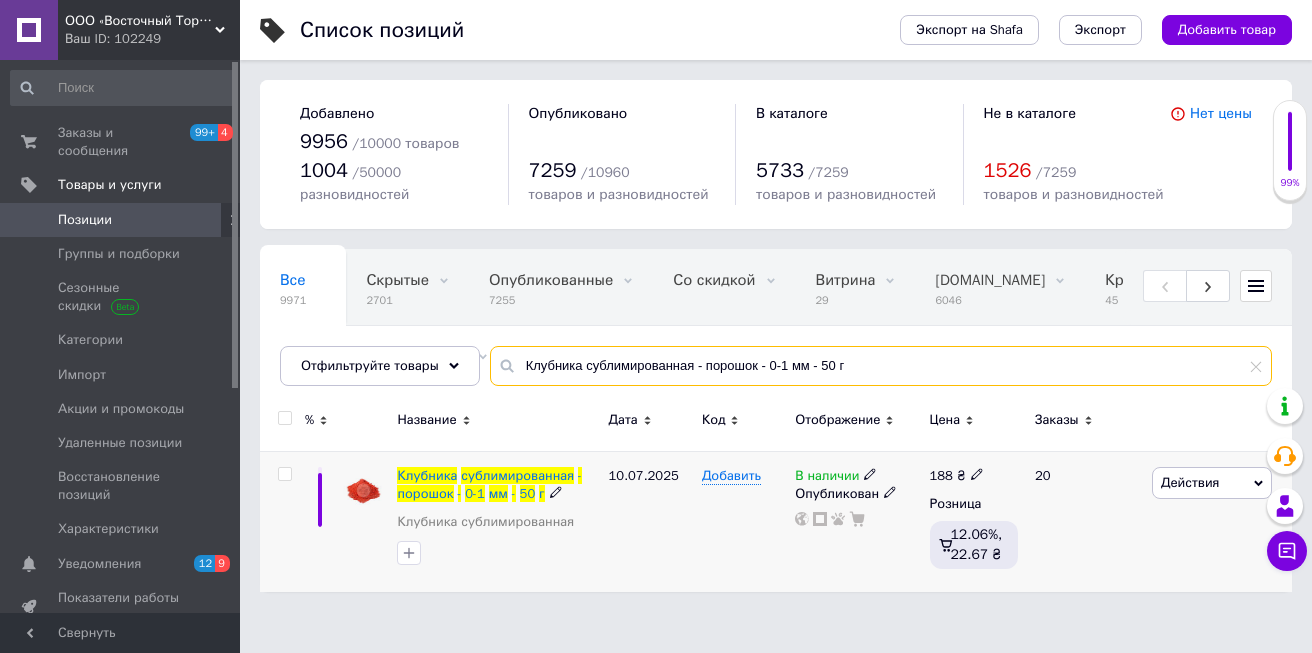 type on "Клубника сублимированная - порошок - 0-1 мм - 50 г" 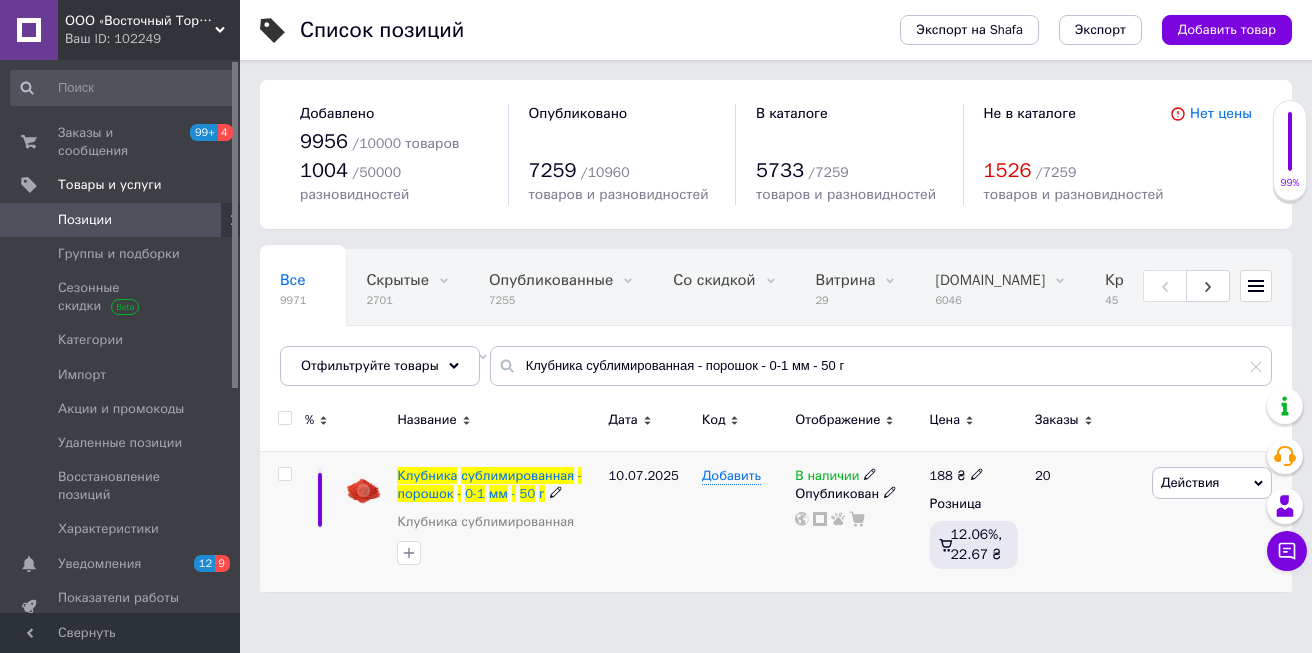 click 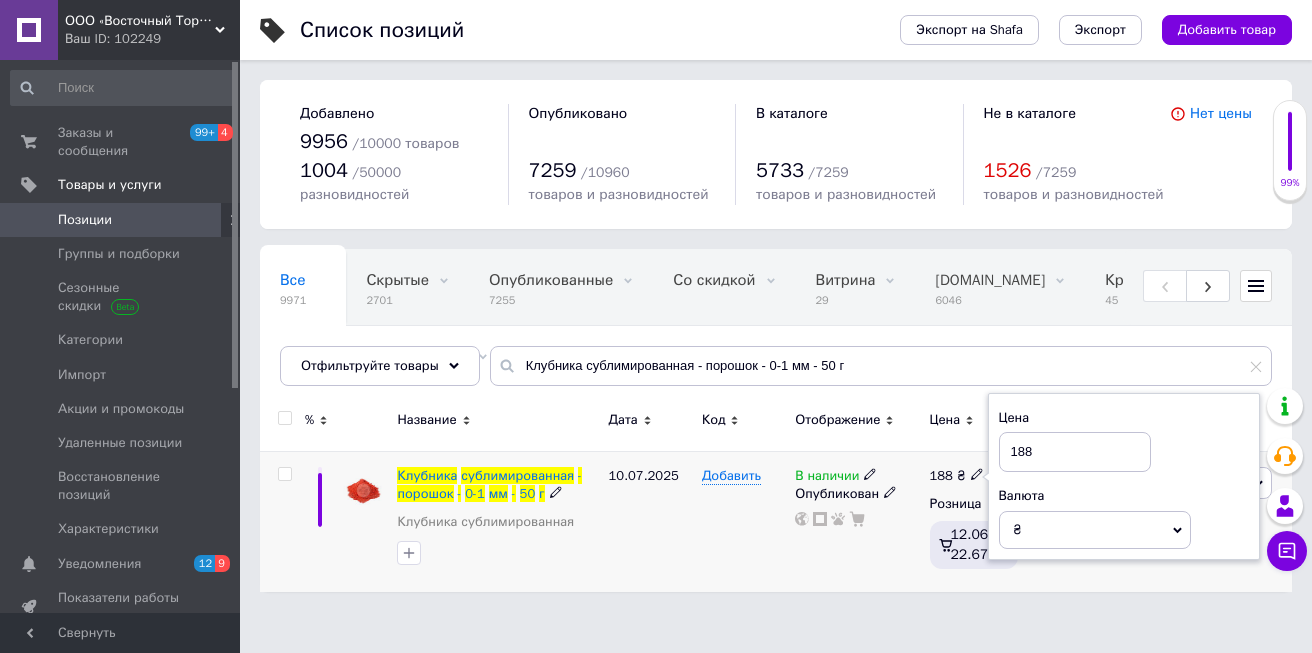 drag, startPoint x: 1023, startPoint y: 450, endPoint x: 1042, endPoint y: 454, distance: 19.416489 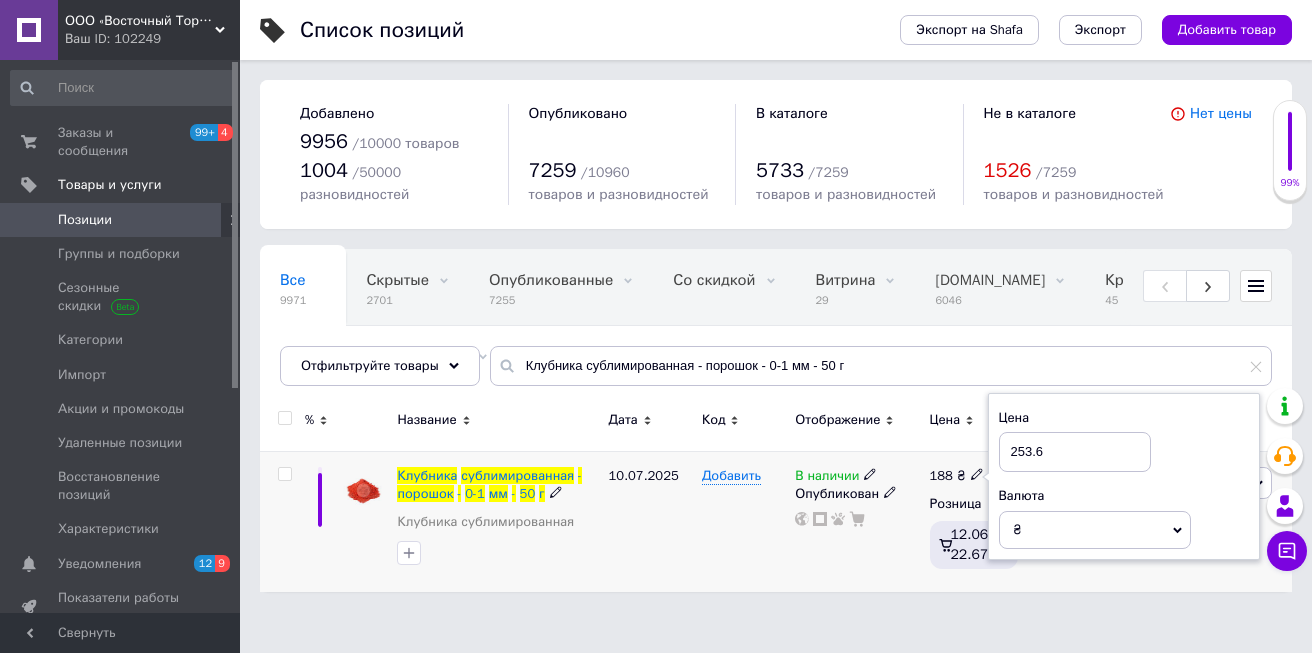 type on "253.60" 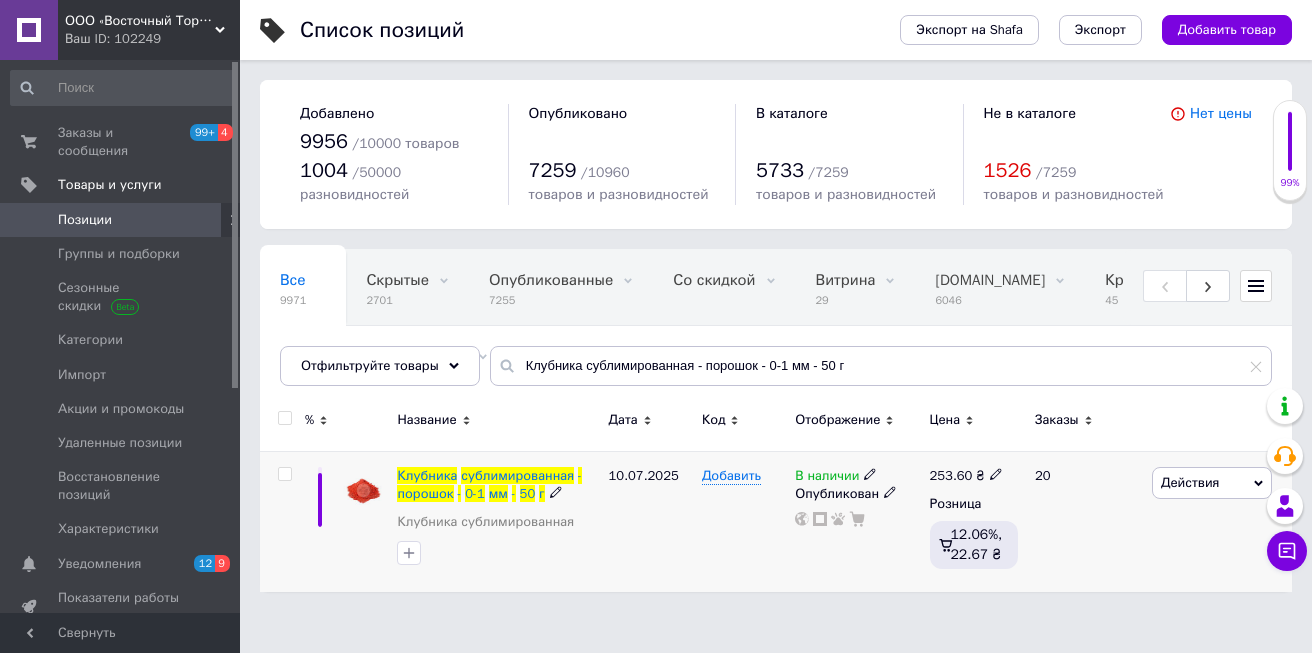 click 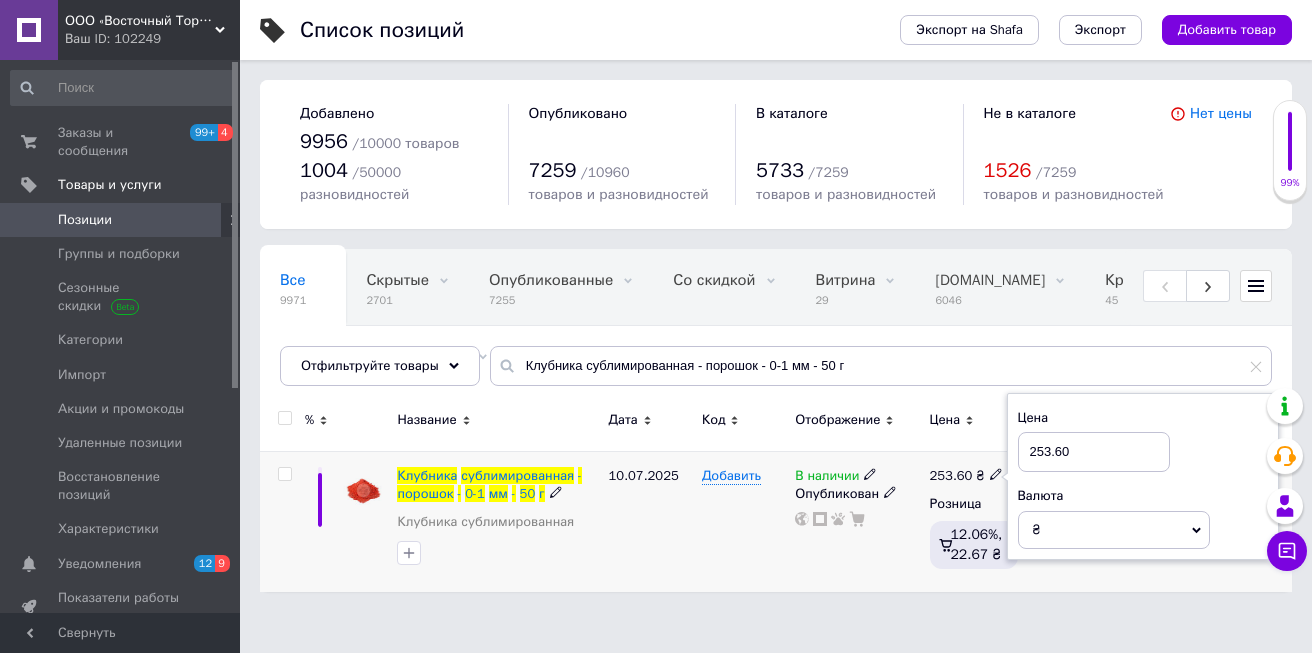 click on "253.60" at bounding box center (1094, 452) 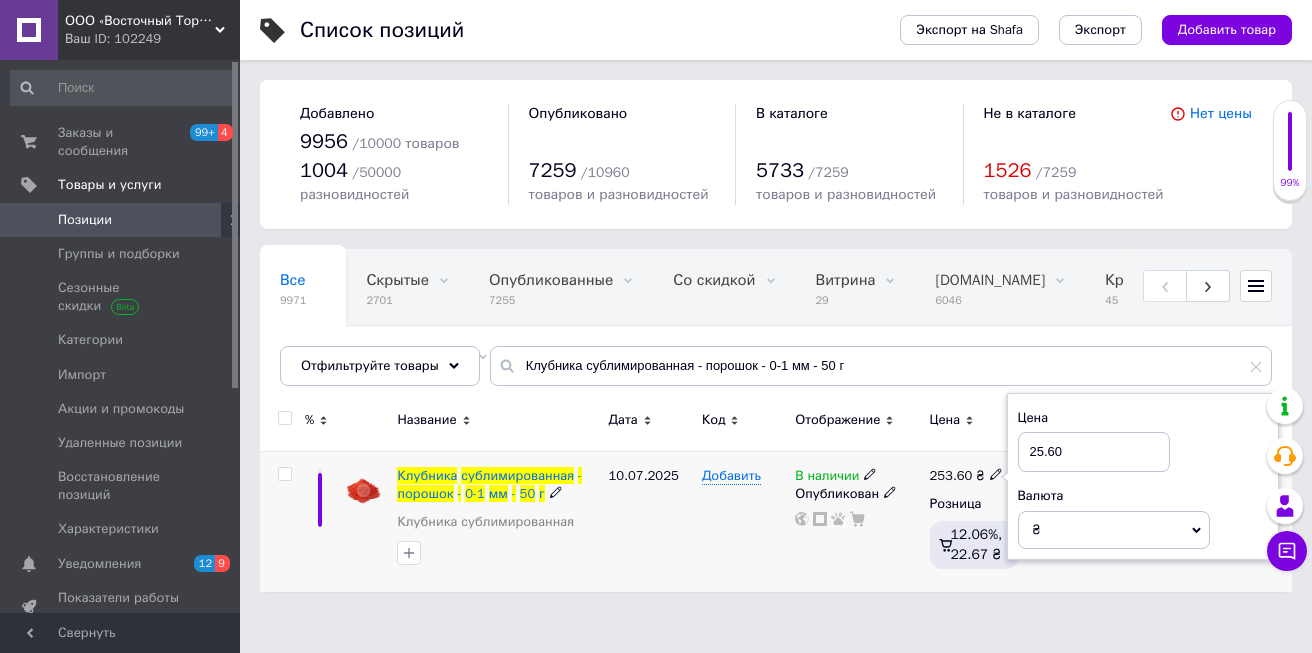 type on "254.60" 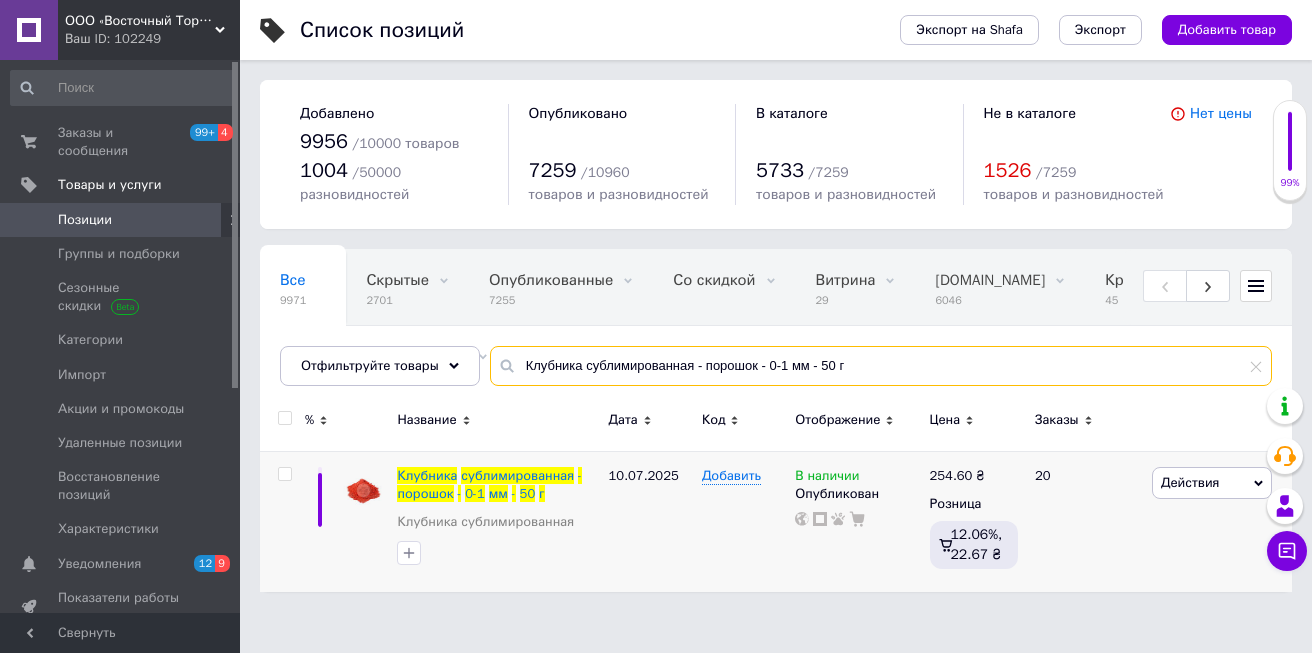 click on "Клубника сублимированная - порошок - 0-1 мм - 50 г" at bounding box center (881, 366) 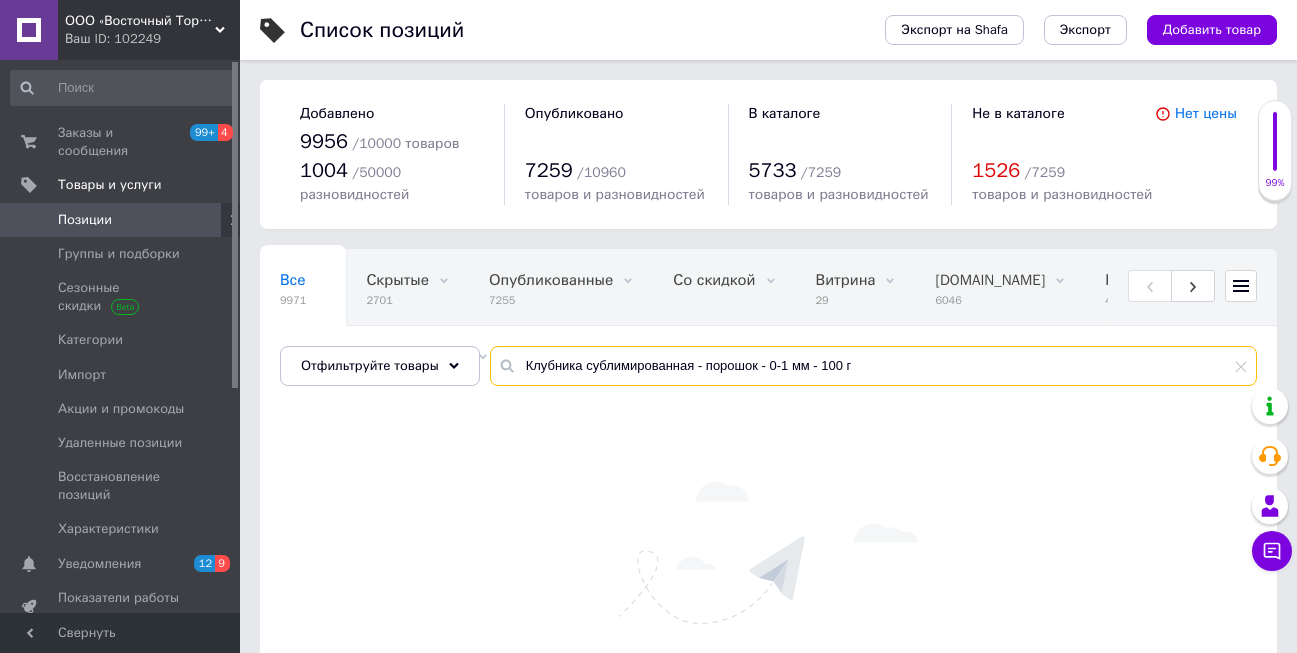 click on "Клубника сублимированная - порошок - 0-1 мм - 100 г" at bounding box center (873, 366) 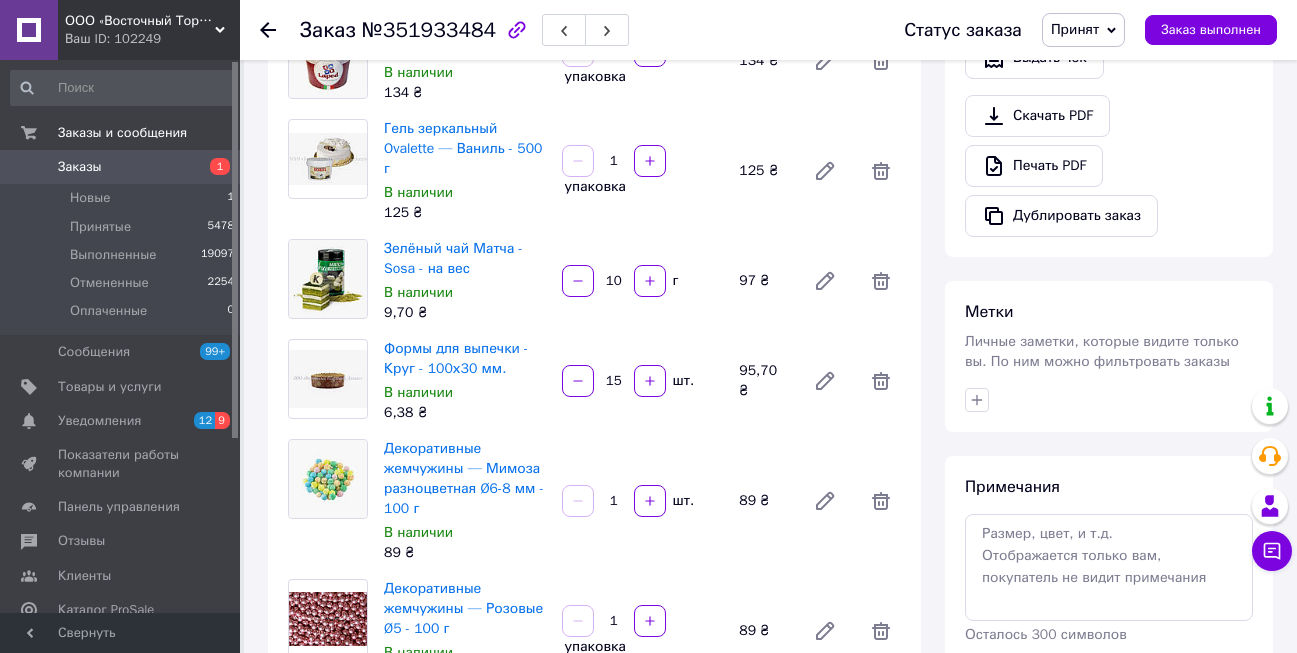 scroll, scrollTop: 600, scrollLeft: 0, axis: vertical 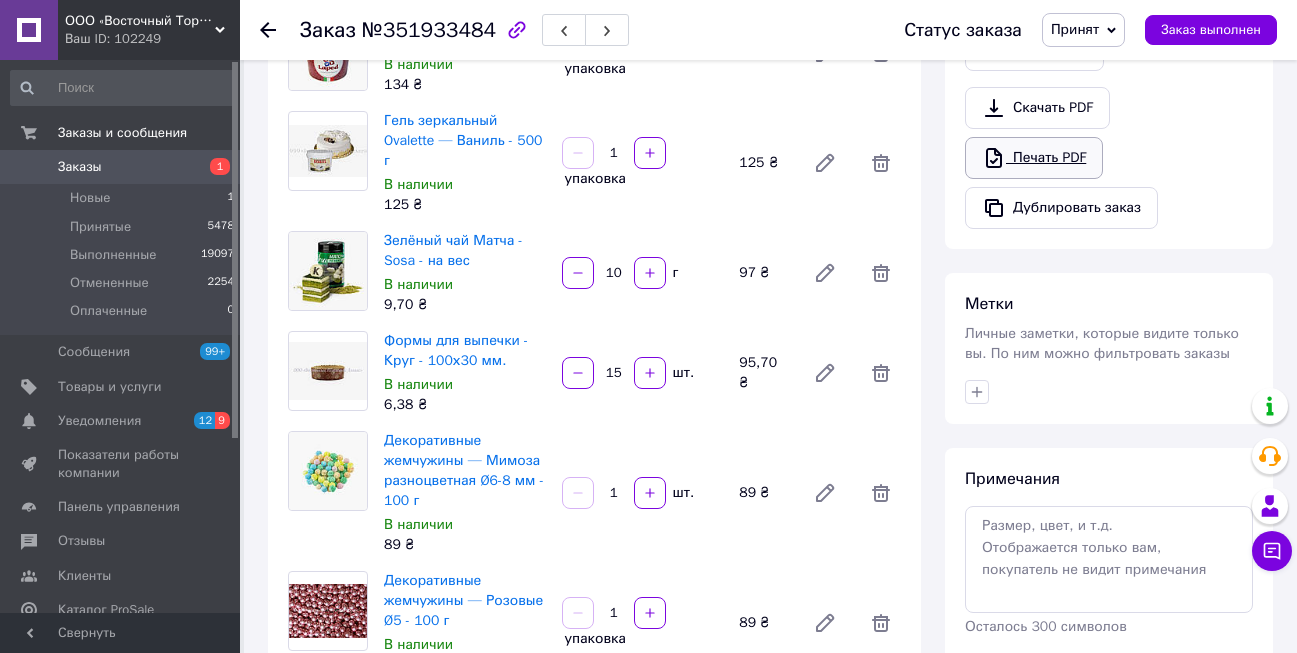 click on "Печать PDF" at bounding box center [1034, 158] 